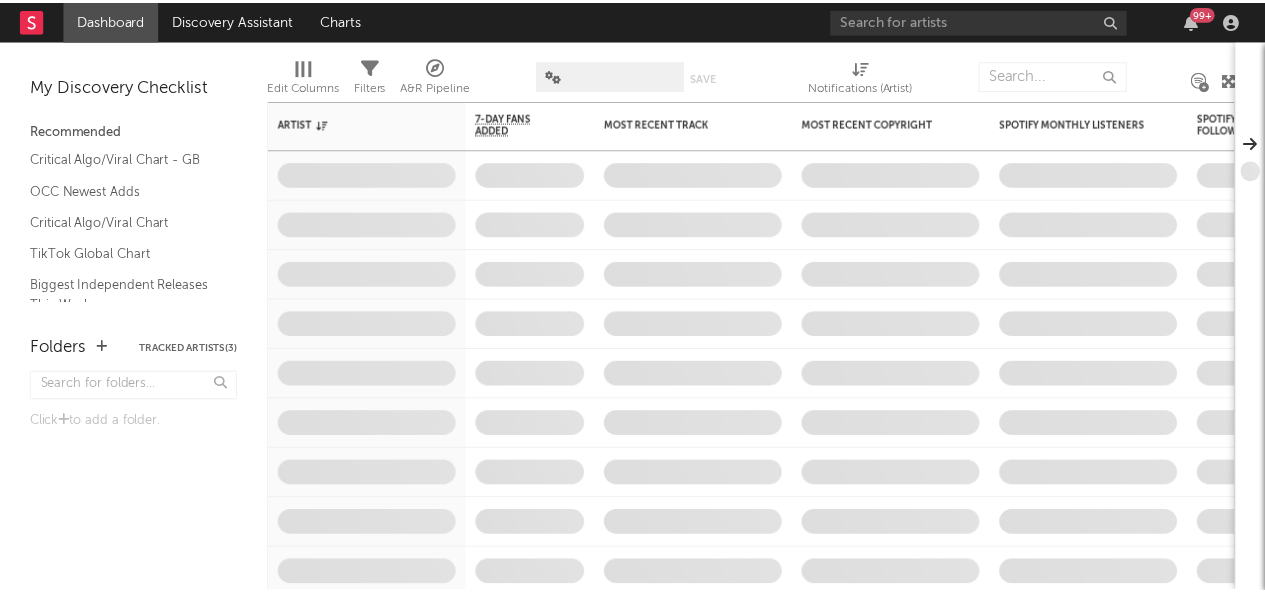 scroll, scrollTop: 0, scrollLeft: 0, axis: both 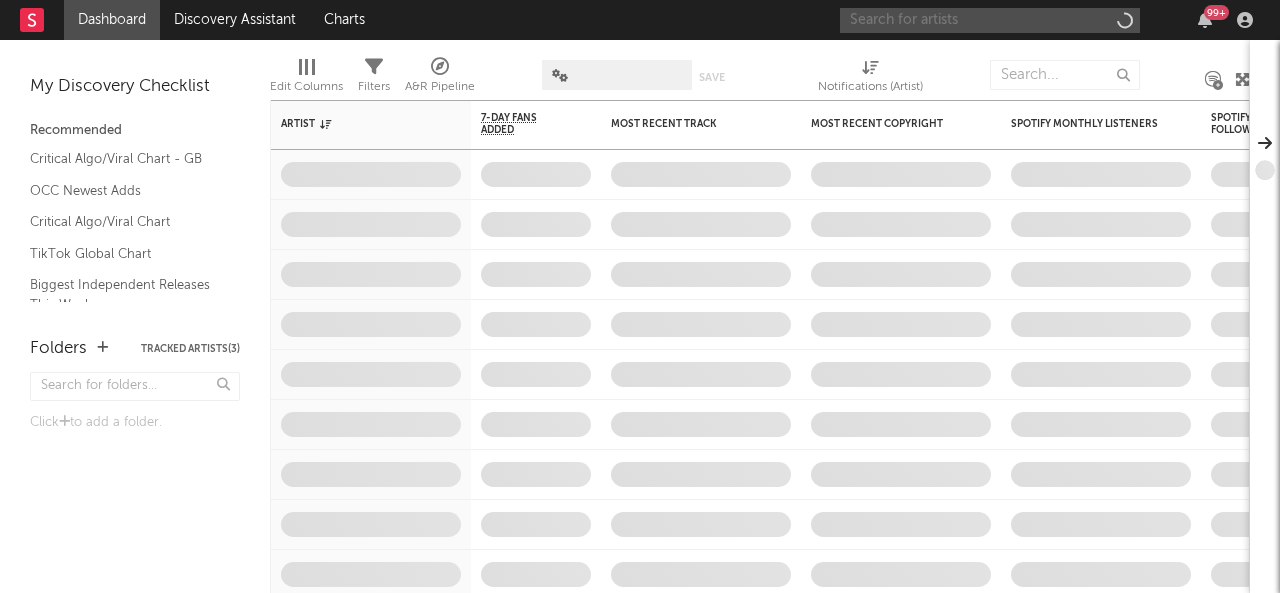 click at bounding box center [990, 20] 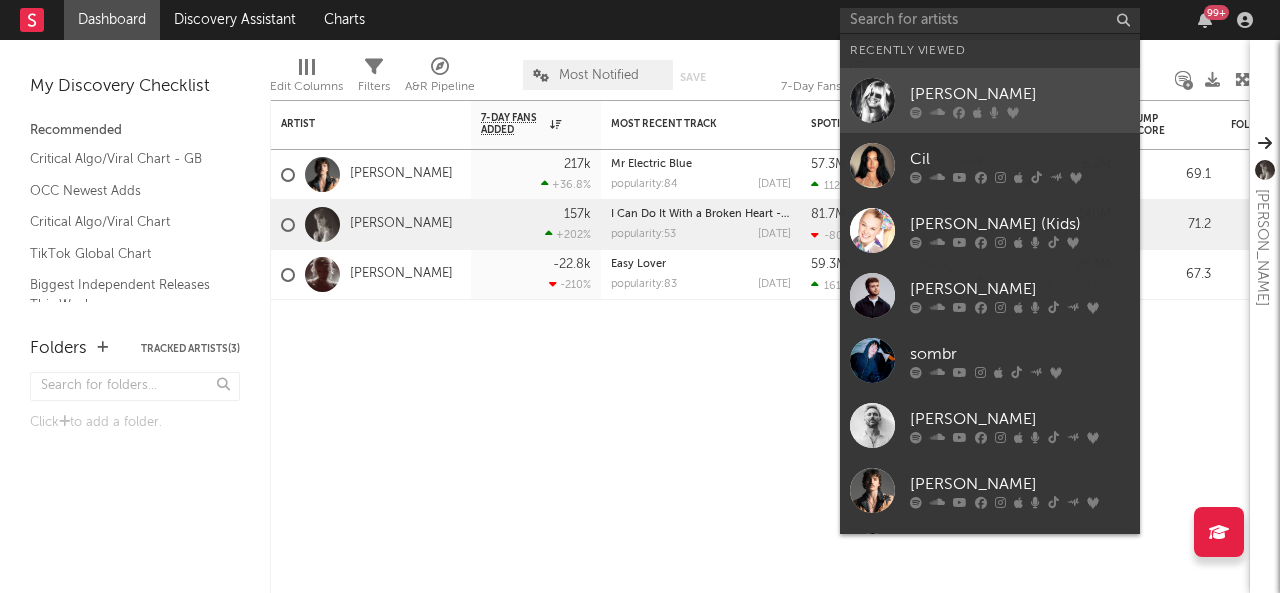 click on "[PERSON_NAME]" at bounding box center (1020, 94) 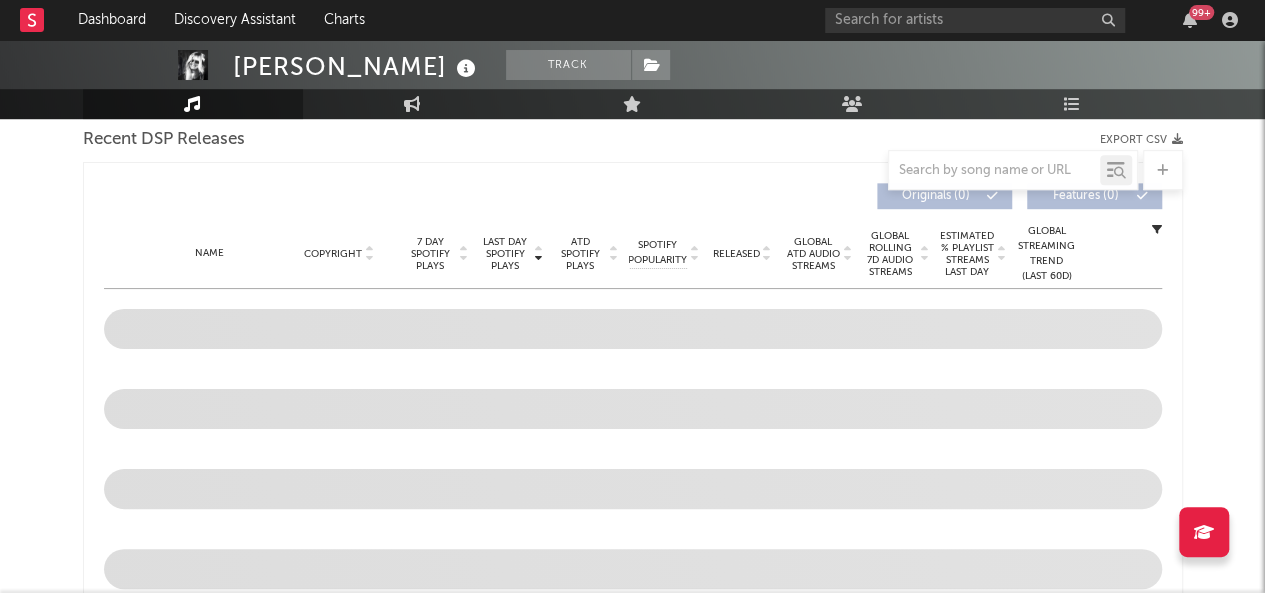 scroll, scrollTop: 588, scrollLeft: 0, axis: vertical 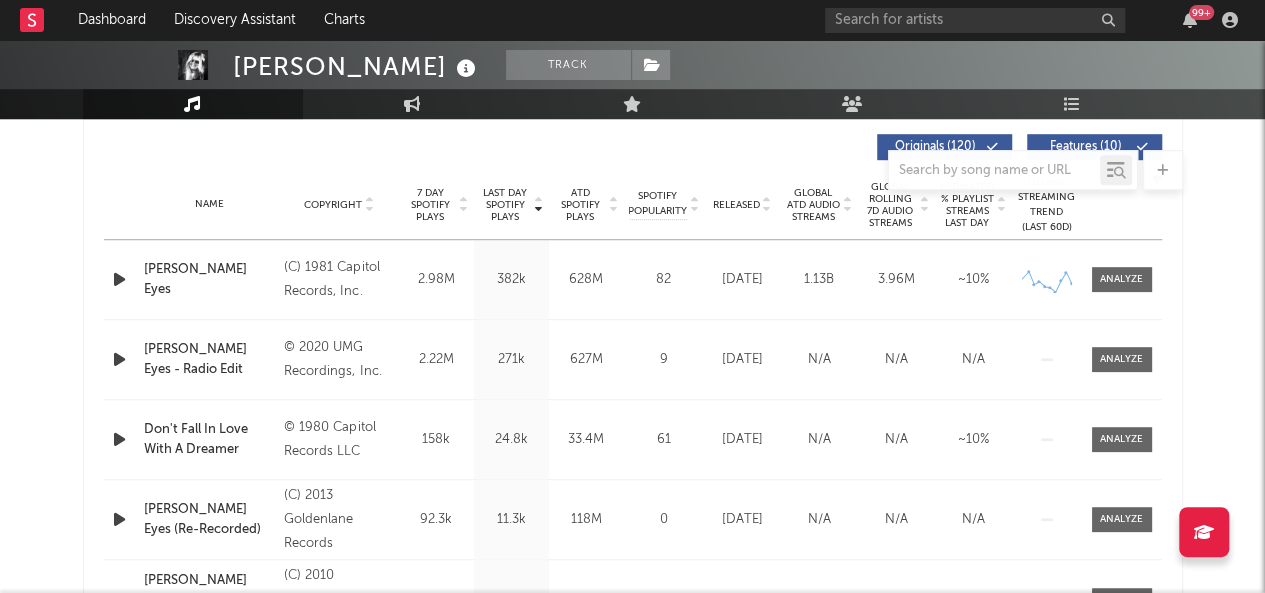 select on "6m" 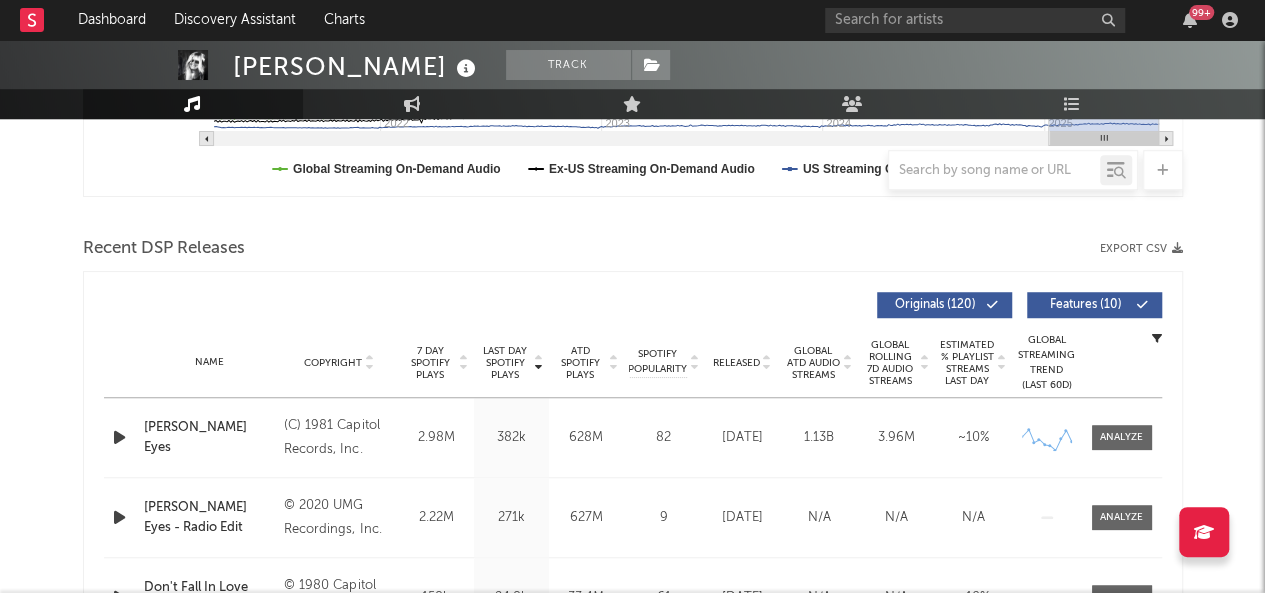 scroll, scrollTop: 766, scrollLeft: 0, axis: vertical 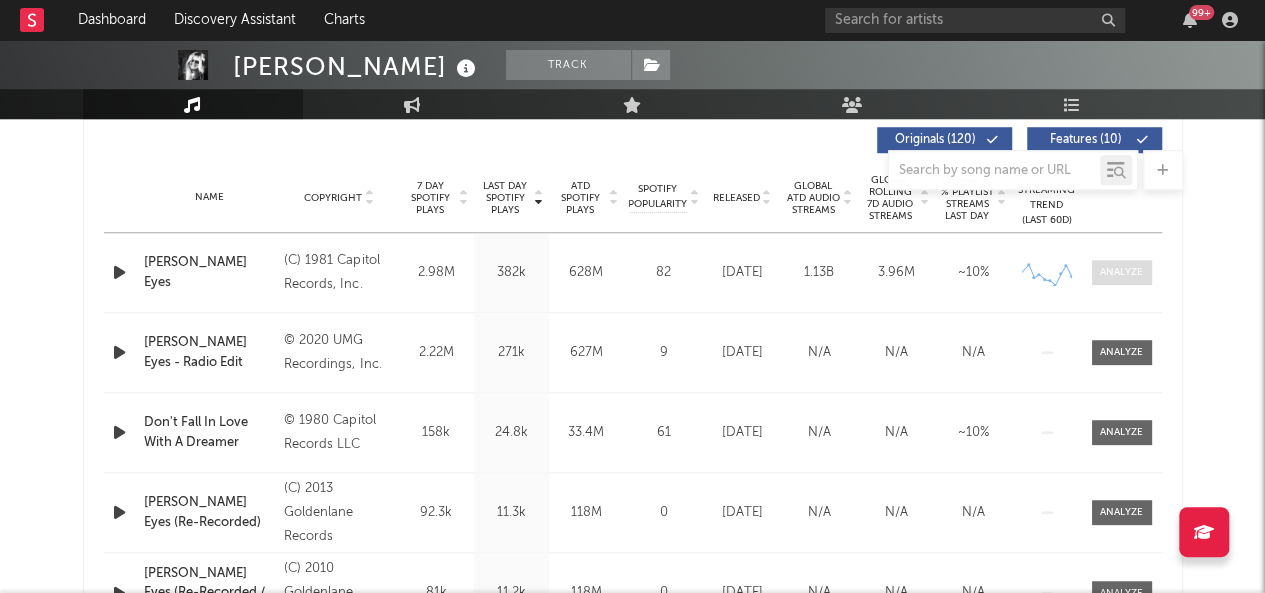 click at bounding box center [1122, 272] 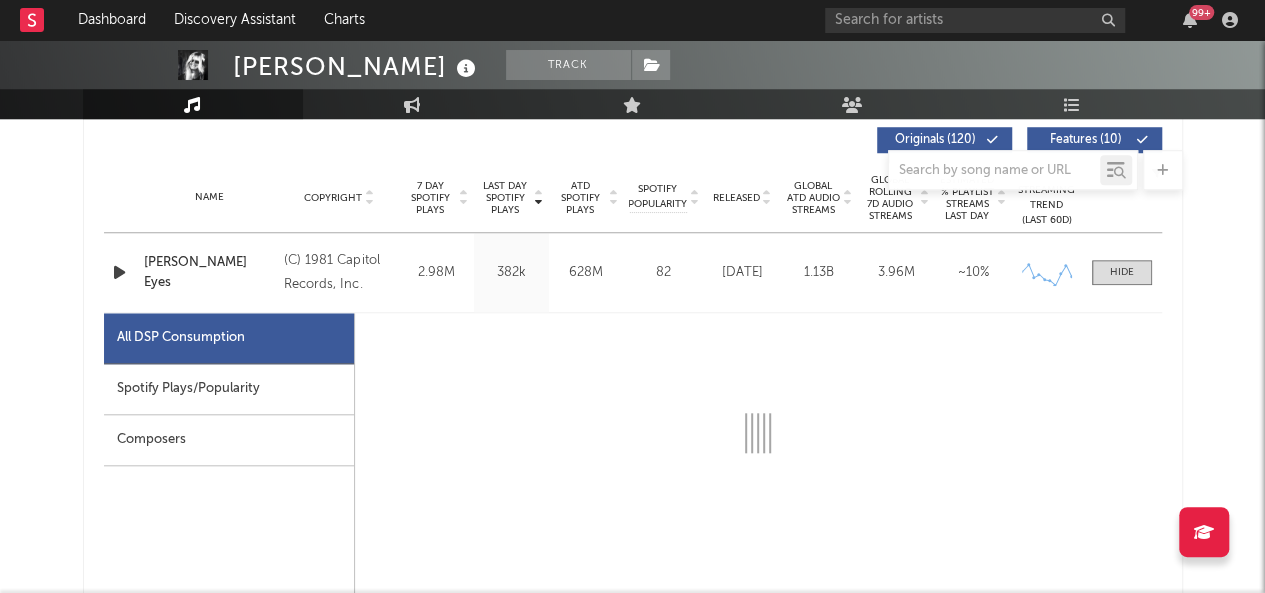 click on "Spotify Plays/Popularity" at bounding box center [229, 389] 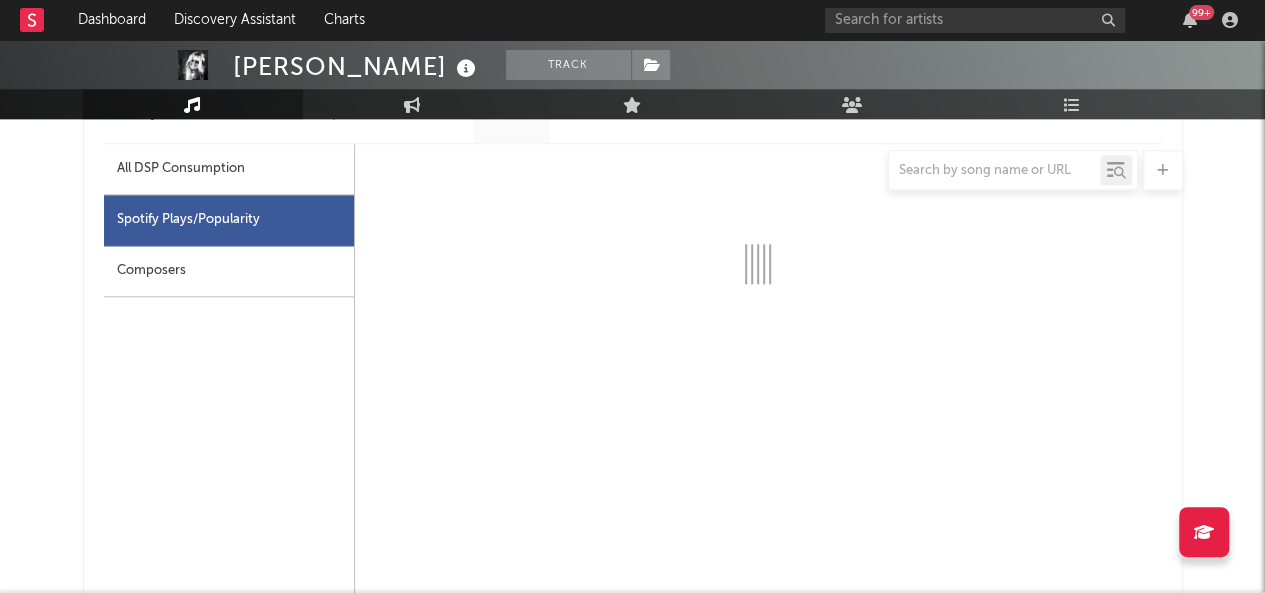scroll, scrollTop: 934, scrollLeft: 0, axis: vertical 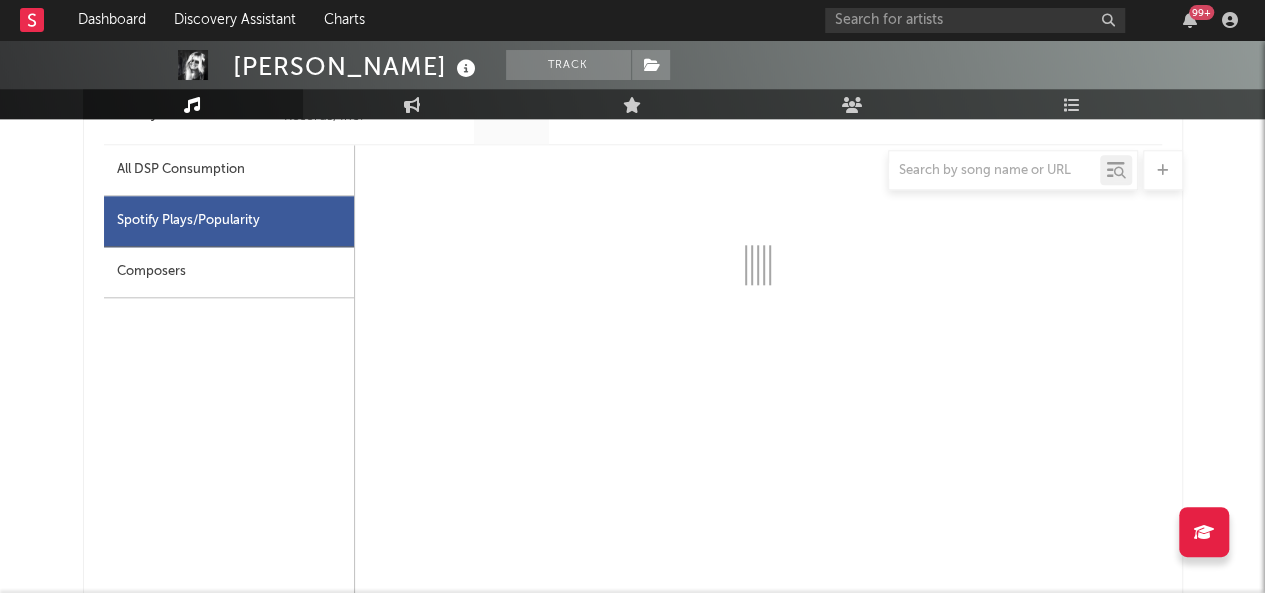 select on "6m" 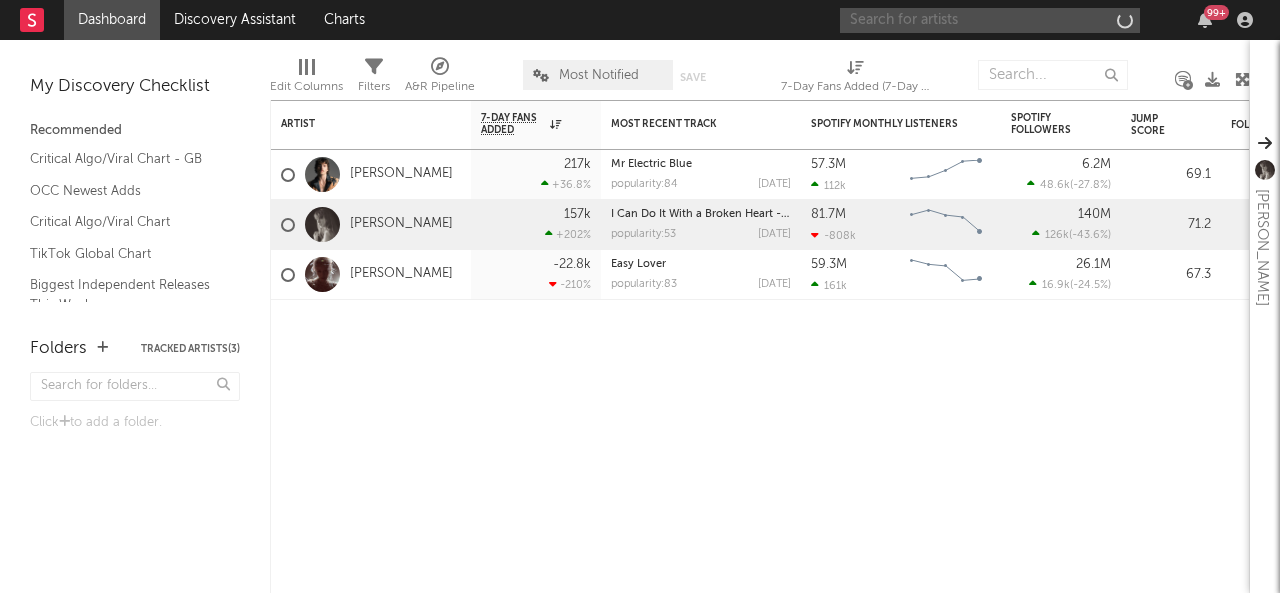 click at bounding box center [990, 20] 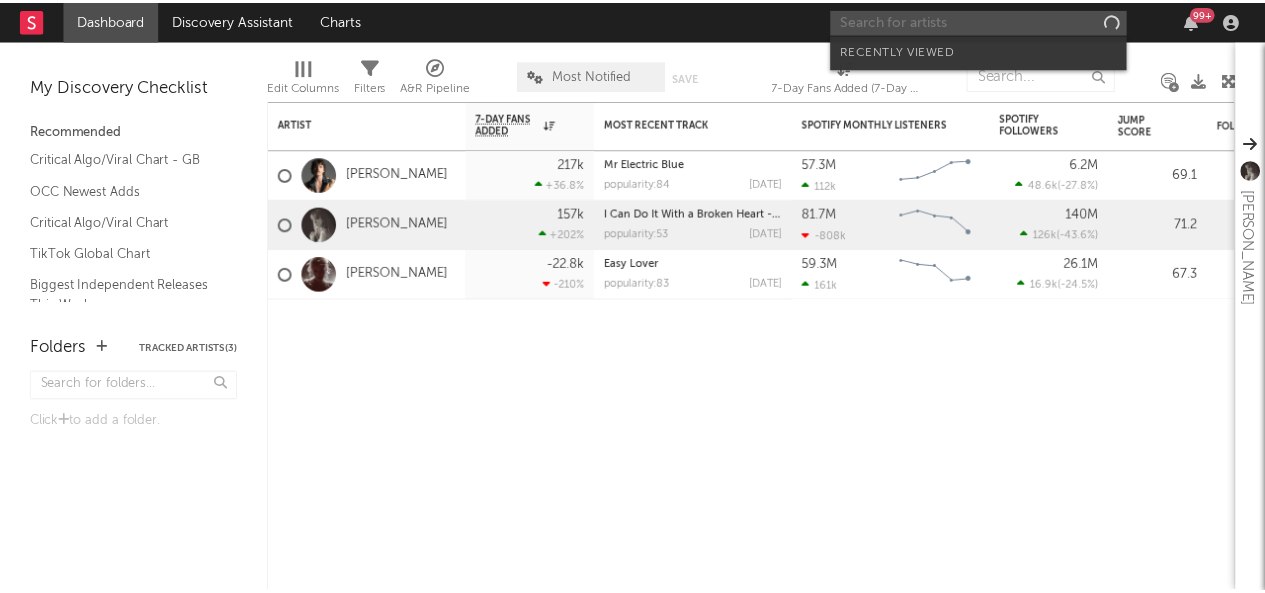 scroll, scrollTop: 0, scrollLeft: 0, axis: both 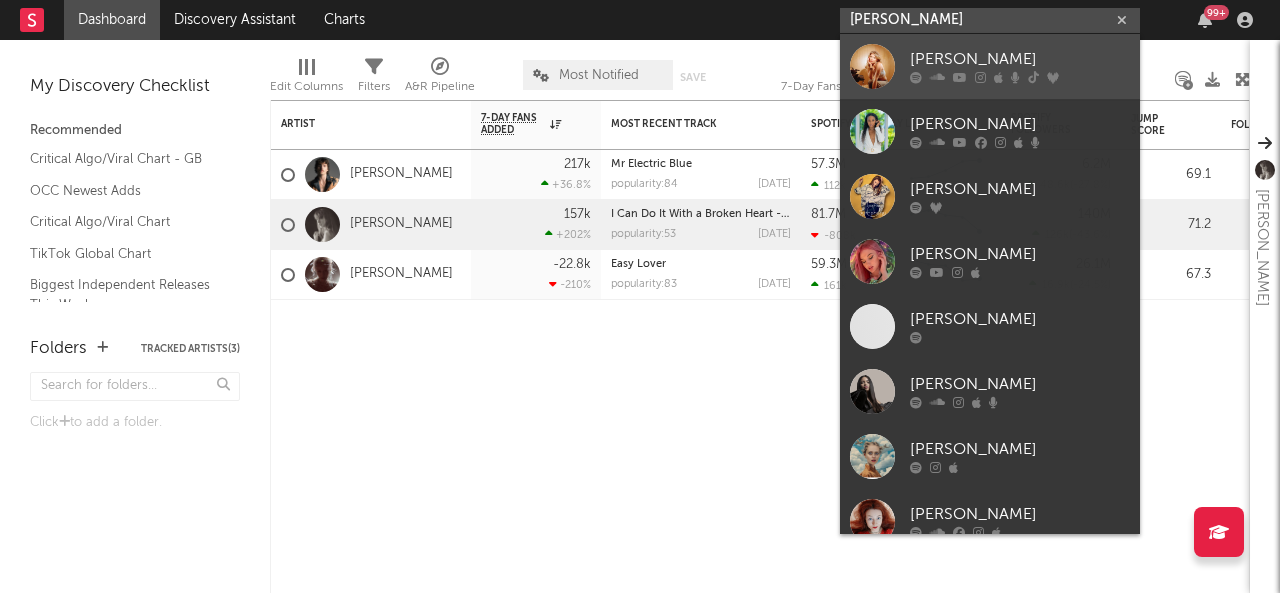 type on "DASHA" 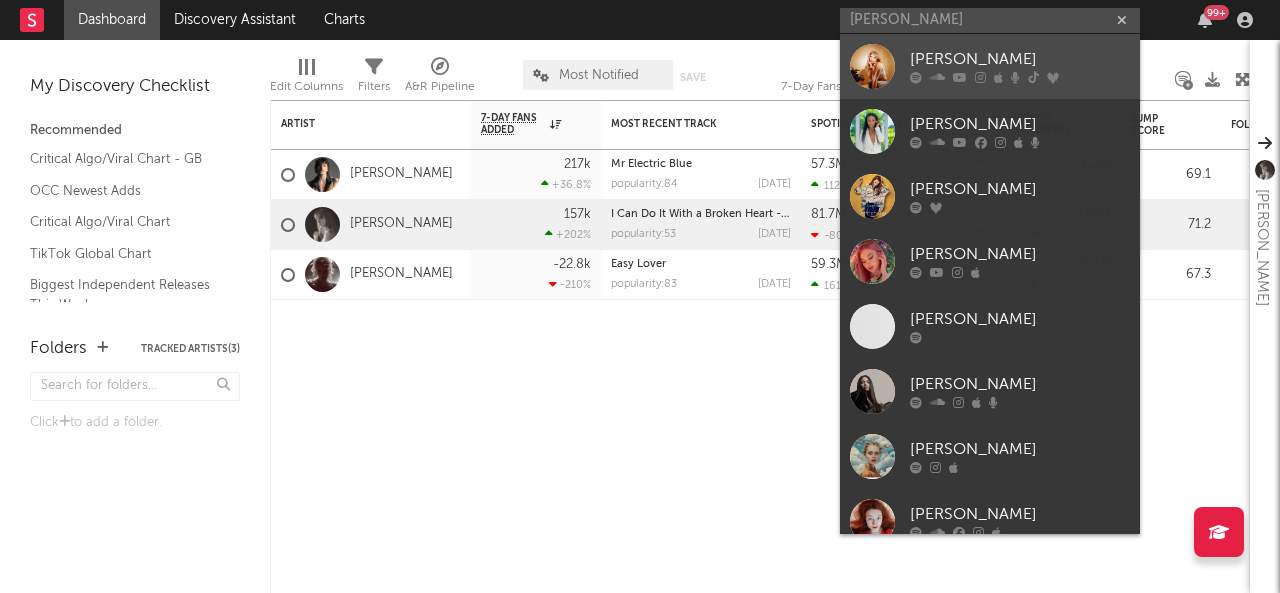 click on "[PERSON_NAME]" at bounding box center (1020, 60) 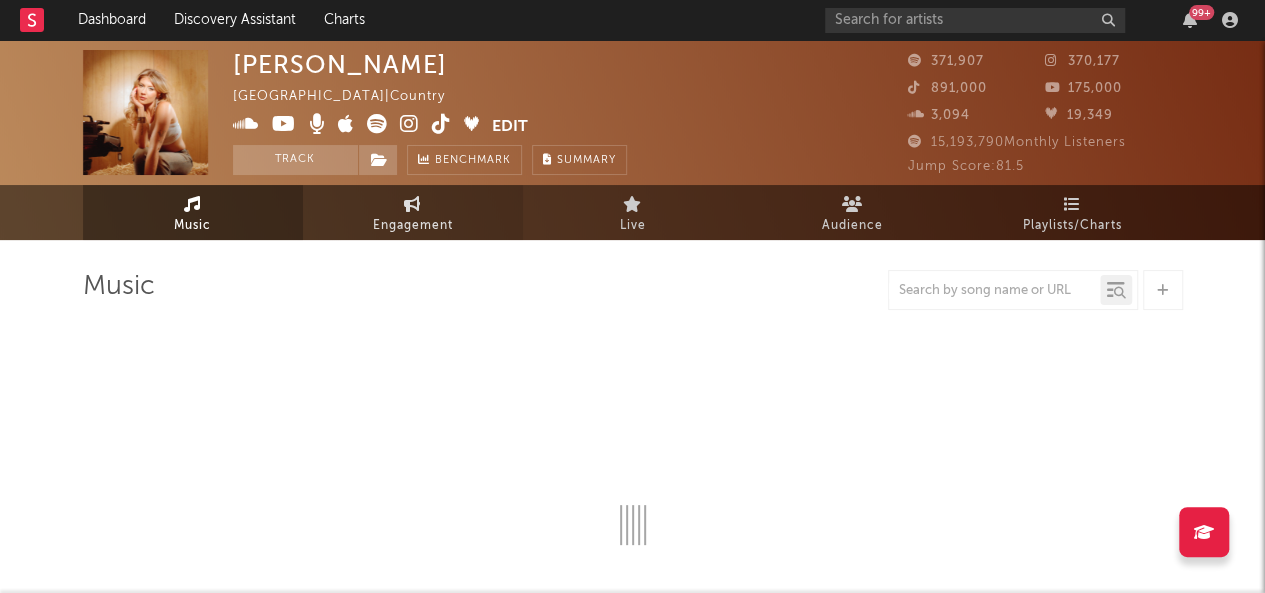 select on "6m" 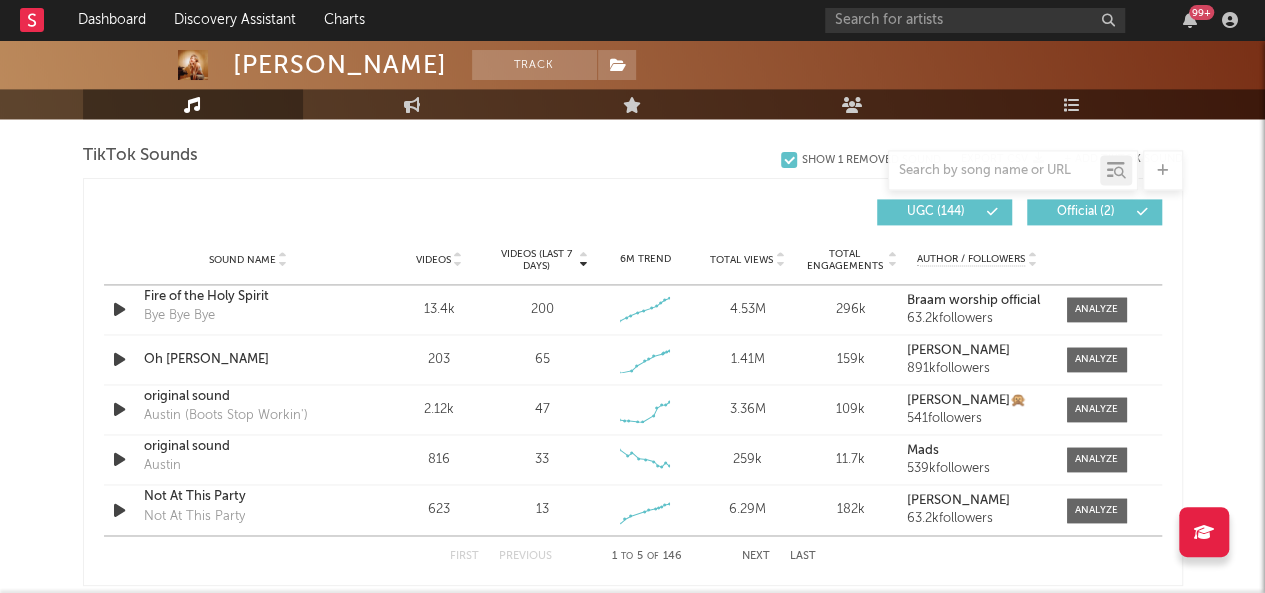 scroll, scrollTop: 1348, scrollLeft: 0, axis: vertical 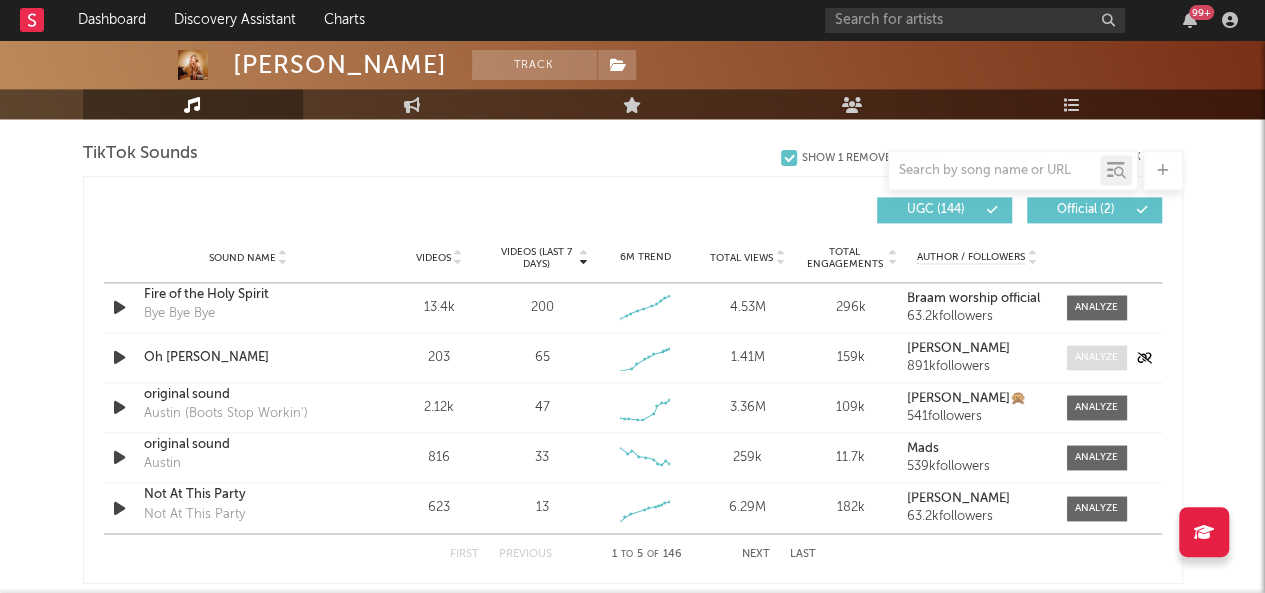 click at bounding box center [1096, 357] 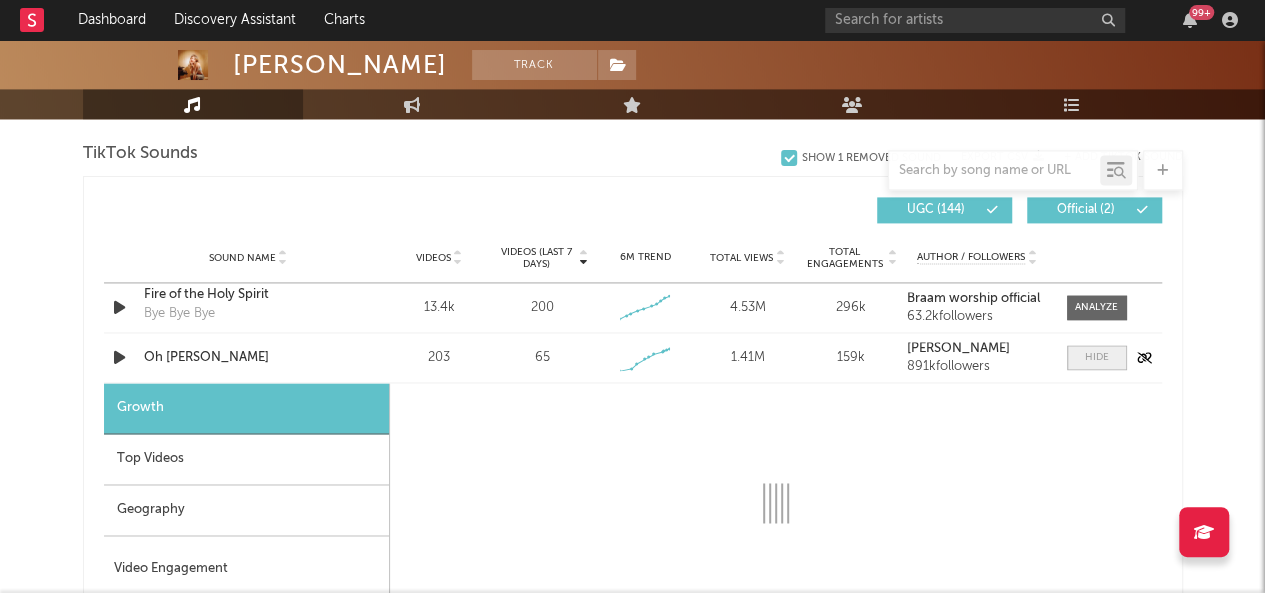 select on "1w" 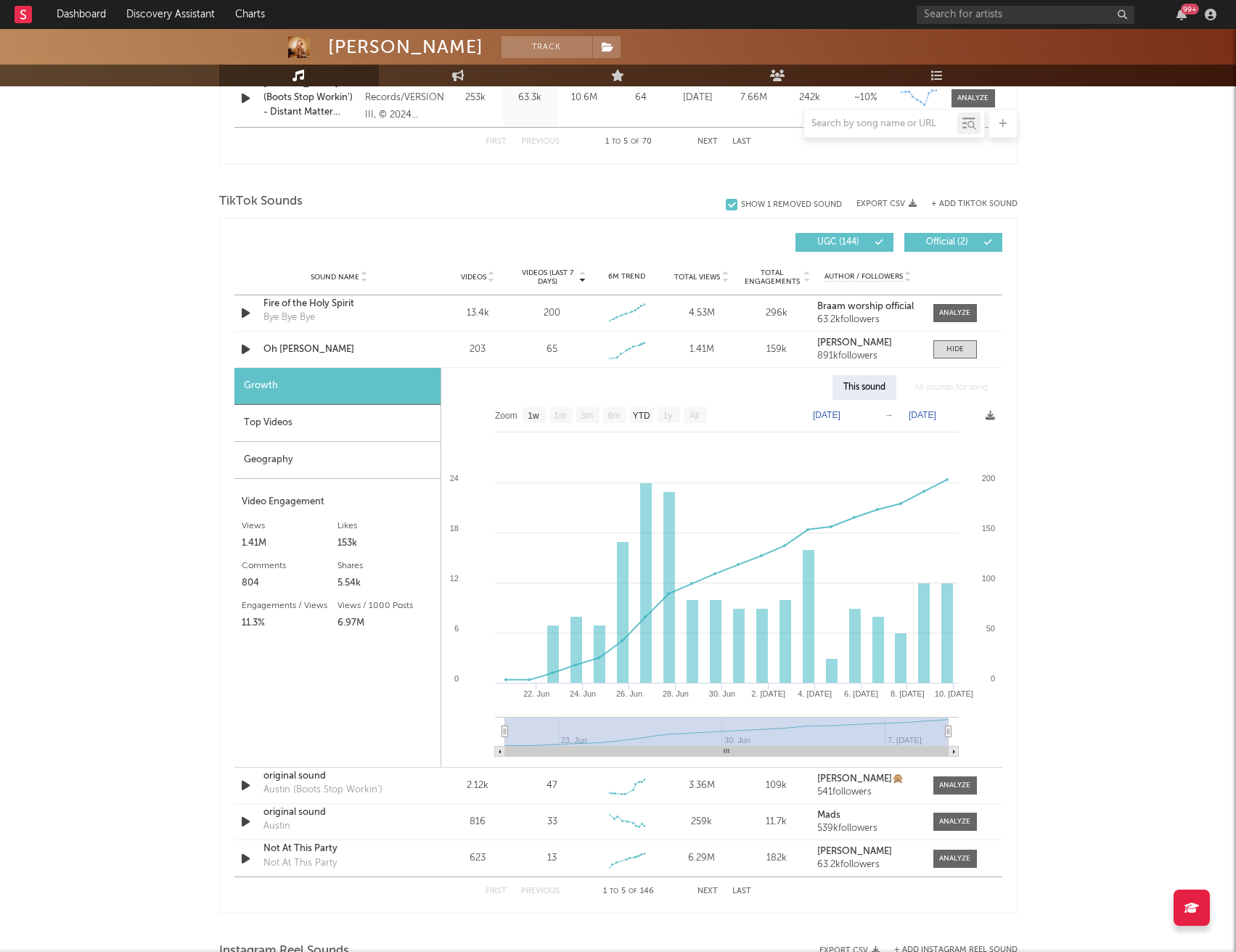 scroll, scrollTop: 887, scrollLeft: 0, axis: vertical 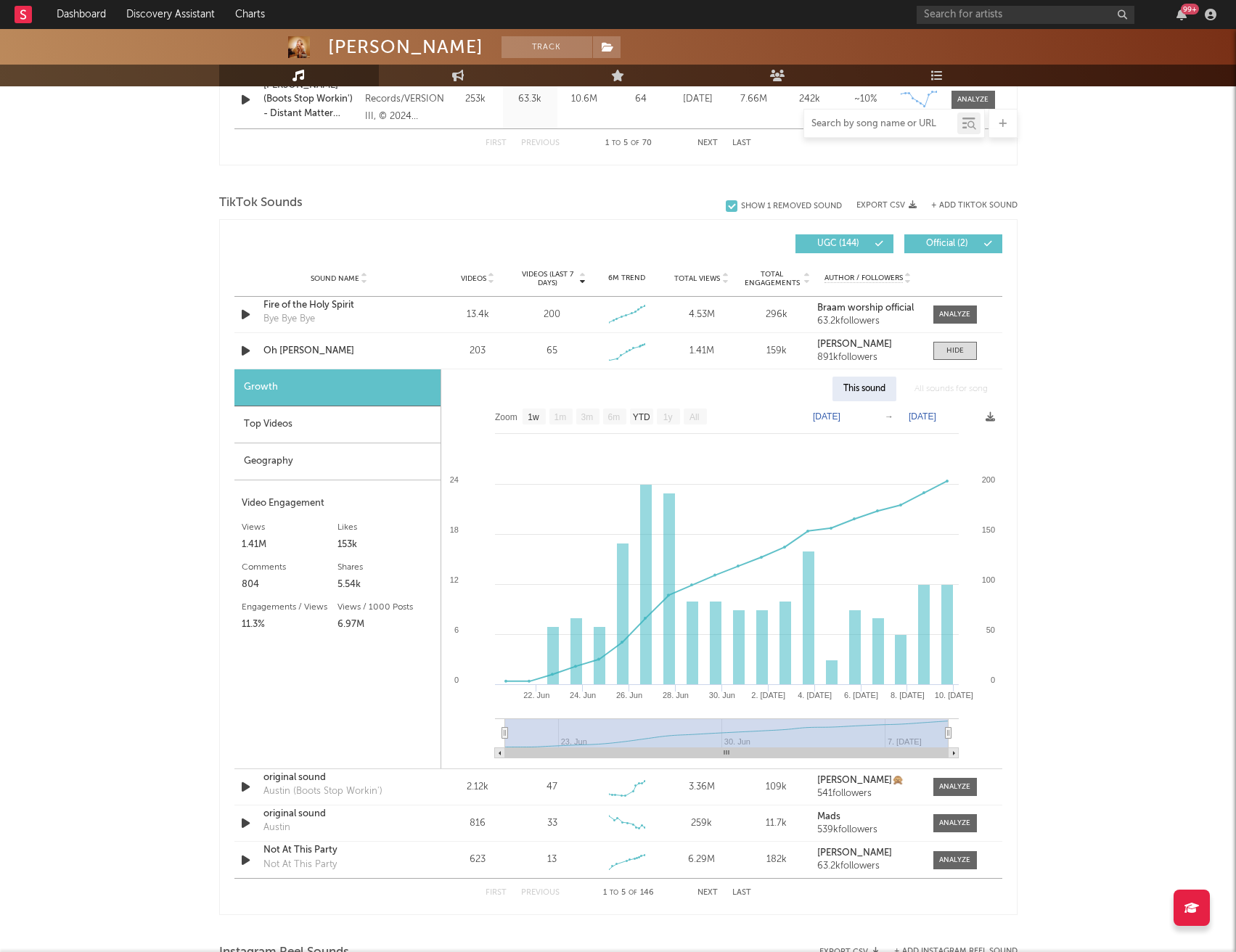 click at bounding box center (880, 124) 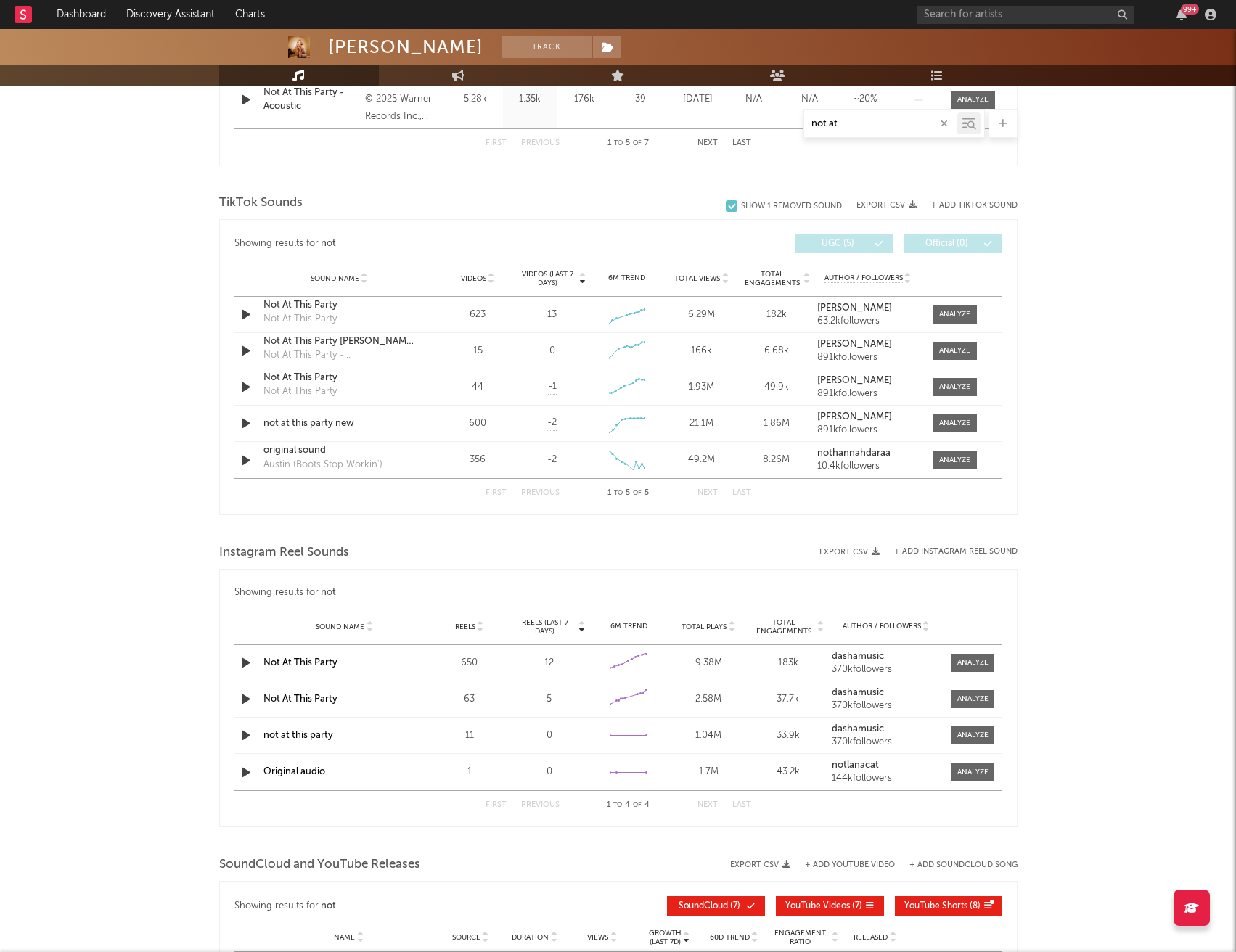 scroll, scrollTop: 829, scrollLeft: 0, axis: vertical 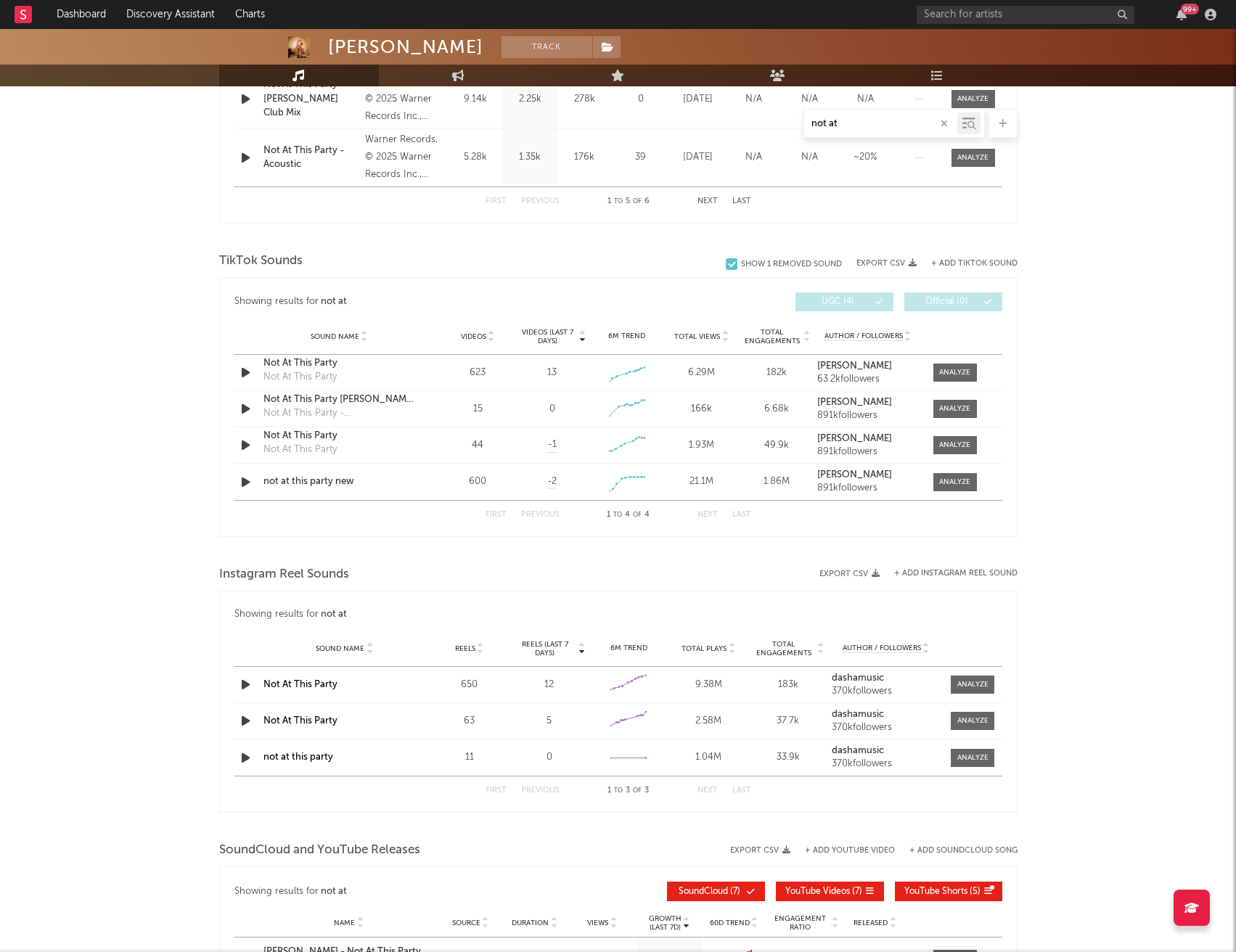 type on "not at" 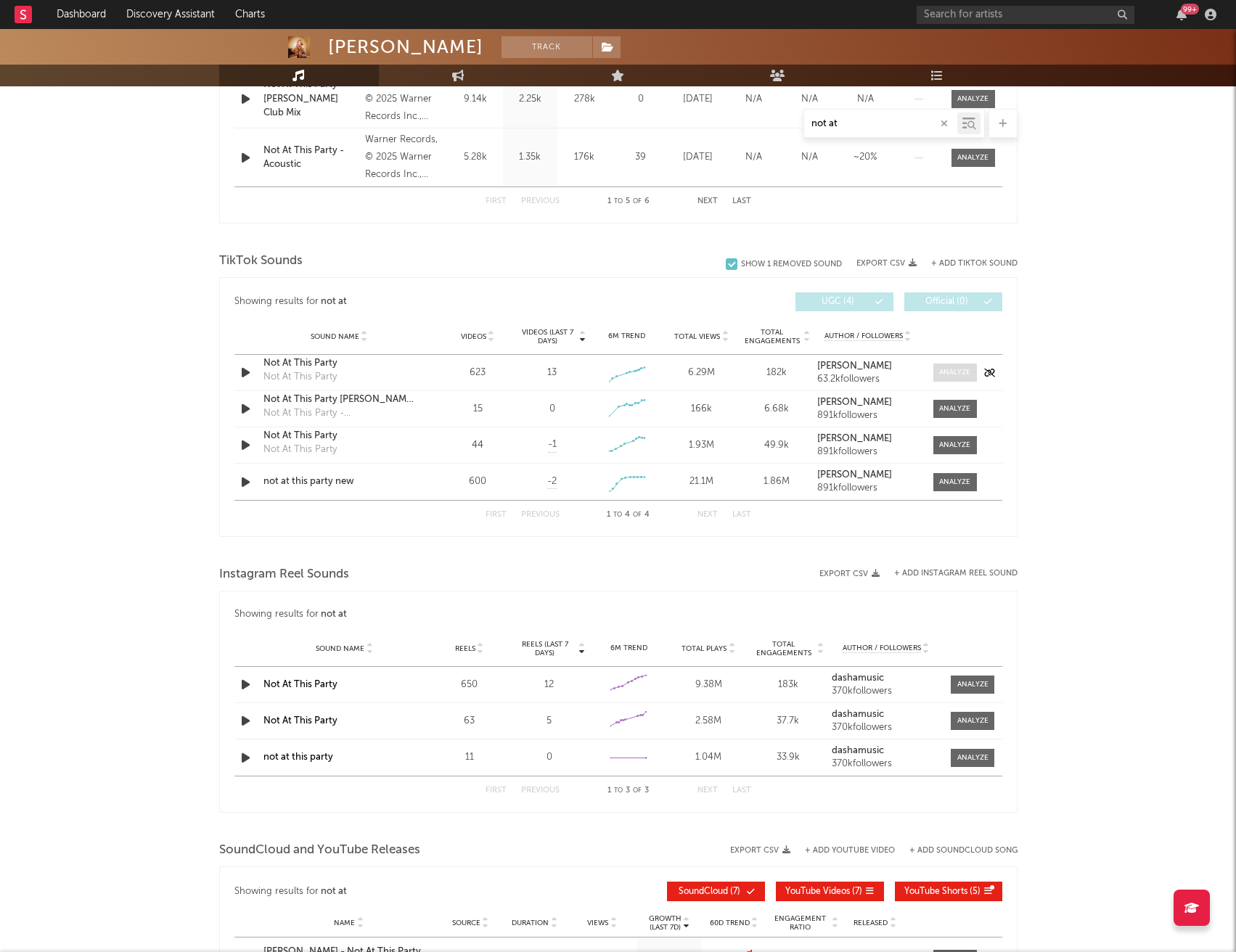 click at bounding box center [954, 372] 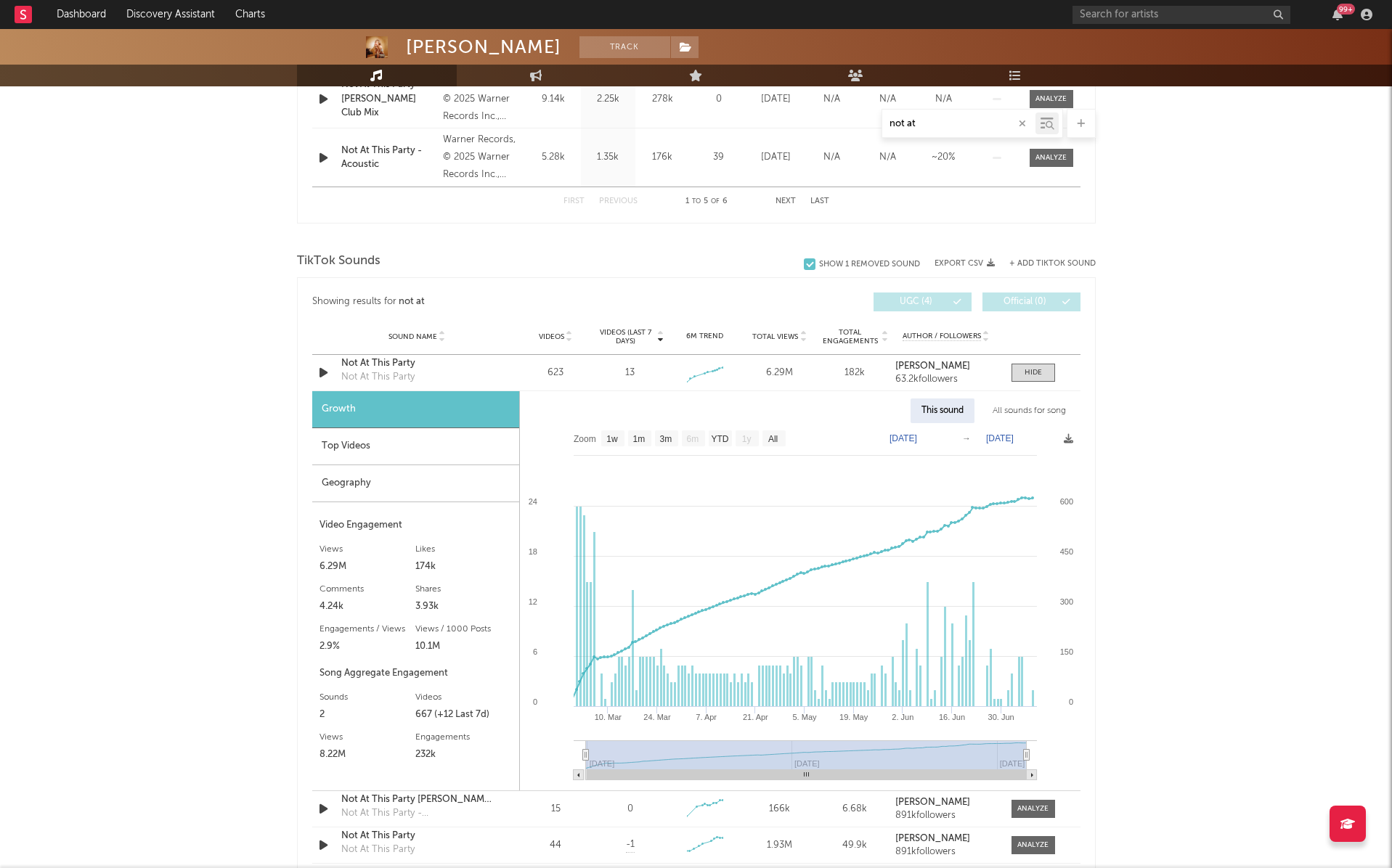 click on "Dasha Track United States  |  Country Edit Track Benchmark Summary 371,907 370,177 891,000 175,000 3,094 19,349 15,193,790  Monthly Listeners Jump Score:  81.5 Music Engagement Live Audience Playlists/Charts Music not at Total Artist Consumption Luminate - Daily Luminate - Weekly BMAT - Weekly OCC - Weekly Zoom 1w 1m 3m 6m YTD 1y All 2025-01-08 2025-07-08 Created with Highcharts 10.3.3 Luminate Daily Streams Luminate Daily Consumption 20. Jan 3. Feb 17. Feb 3. Mar 17. Mar 31. Mar 14. Apr 28. Apr 12. May 26. May 9. Jun 23. Jun 7. Jul 2022 2023 2024 2025 0 2M 4M Zoom 1w 1m 3m 6m YTD 1y All Jan  8, 2025 → Jul  8, 2025 Global Streaming On-Demand Audio US Streaming On-Demand Audio Ex-US Streaming On-Demand Audio Recent DSP Releases Export CSV  Showing results for  not at Last Day Spotify Plays Copyright 7 Day Spotify Plays Last Day Spotify Plays ATD Spotify Plays Spotify Popularity Released Global ATD Audio Streams Global Rolling 7D Audio Streams Estimated % Playlist Streams Last Day Spotify Popularity Originals" at bounding box center [696, 451] 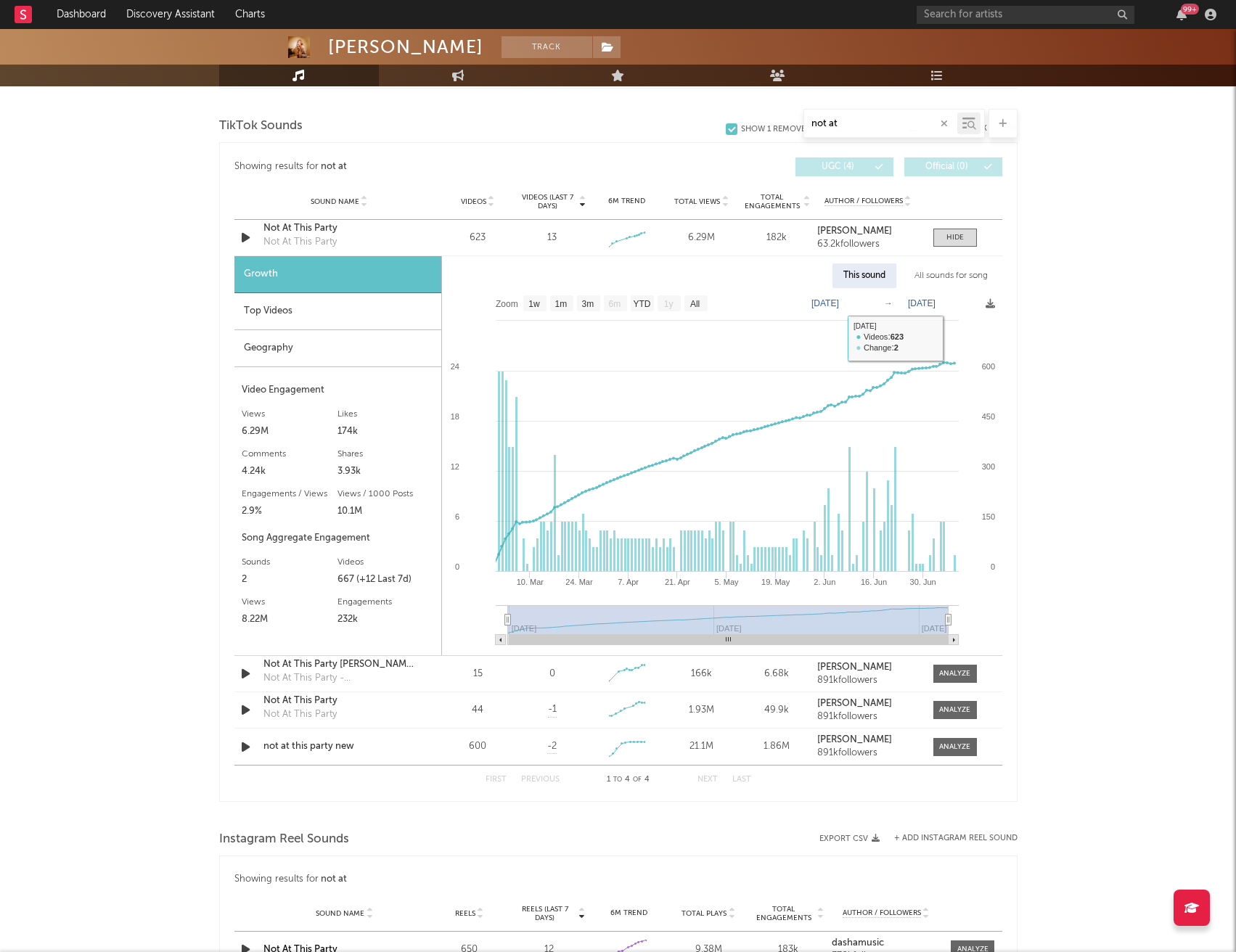scroll, scrollTop: 974, scrollLeft: 0, axis: vertical 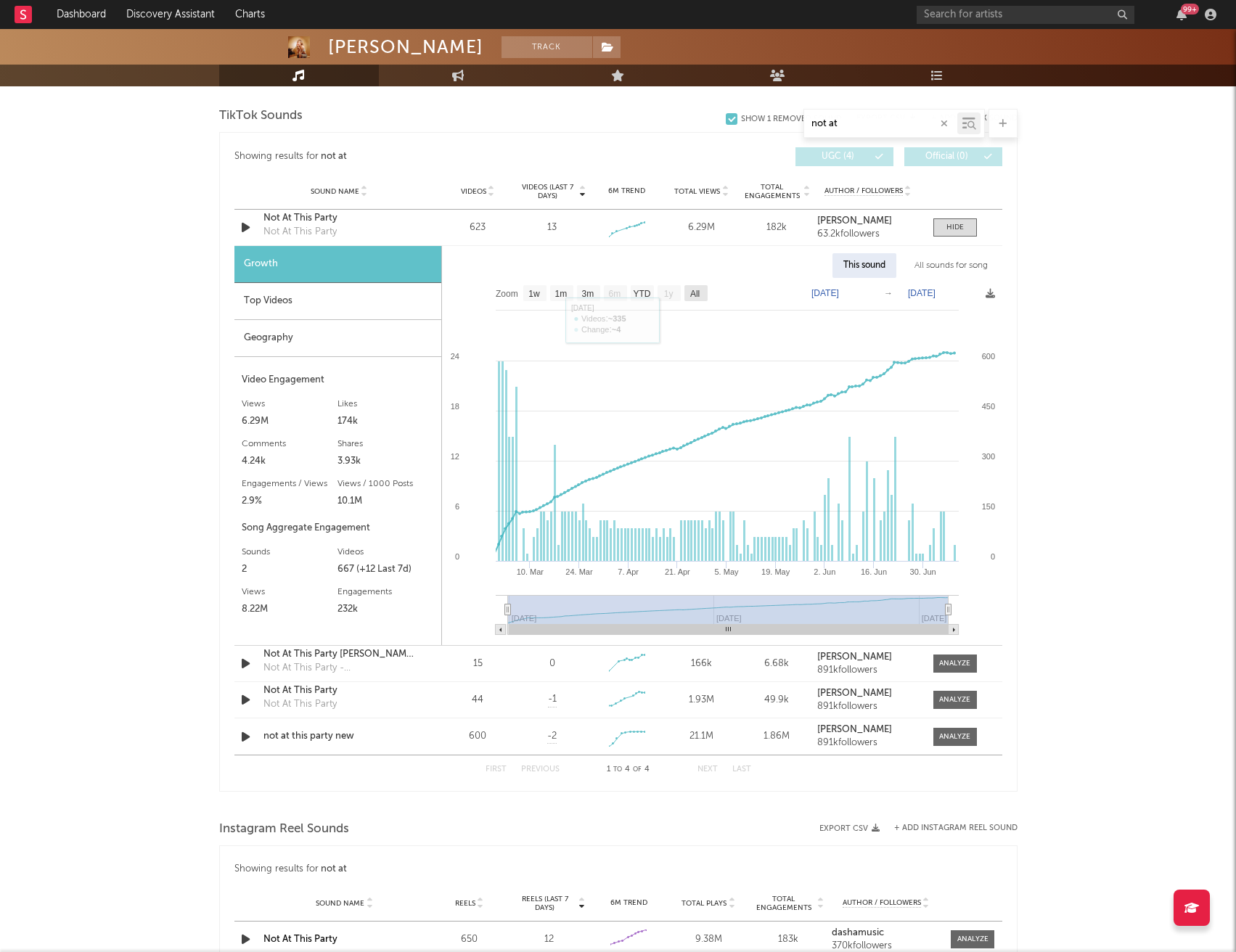 click on "All" 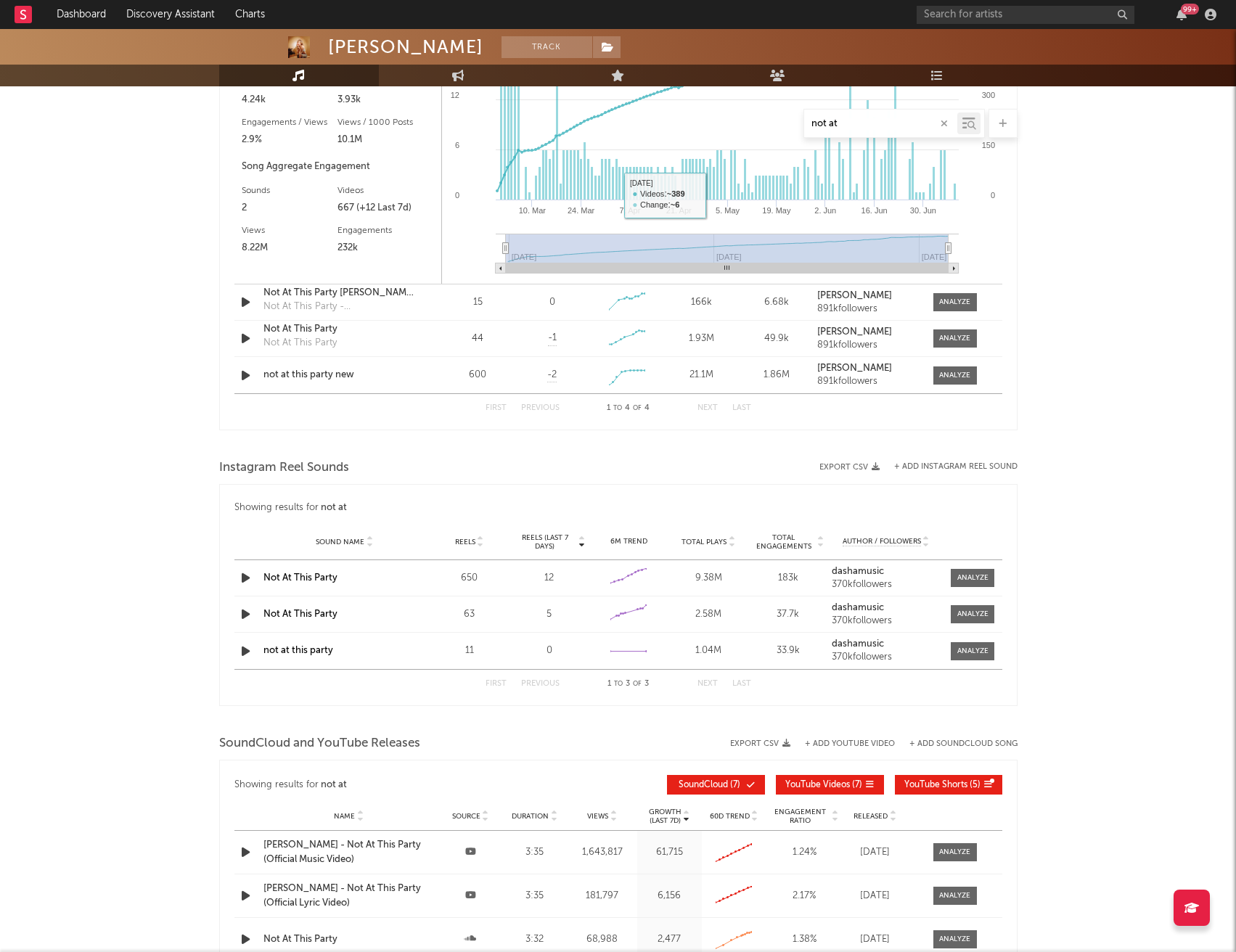 scroll, scrollTop: 1337, scrollLeft: 0, axis: vertical 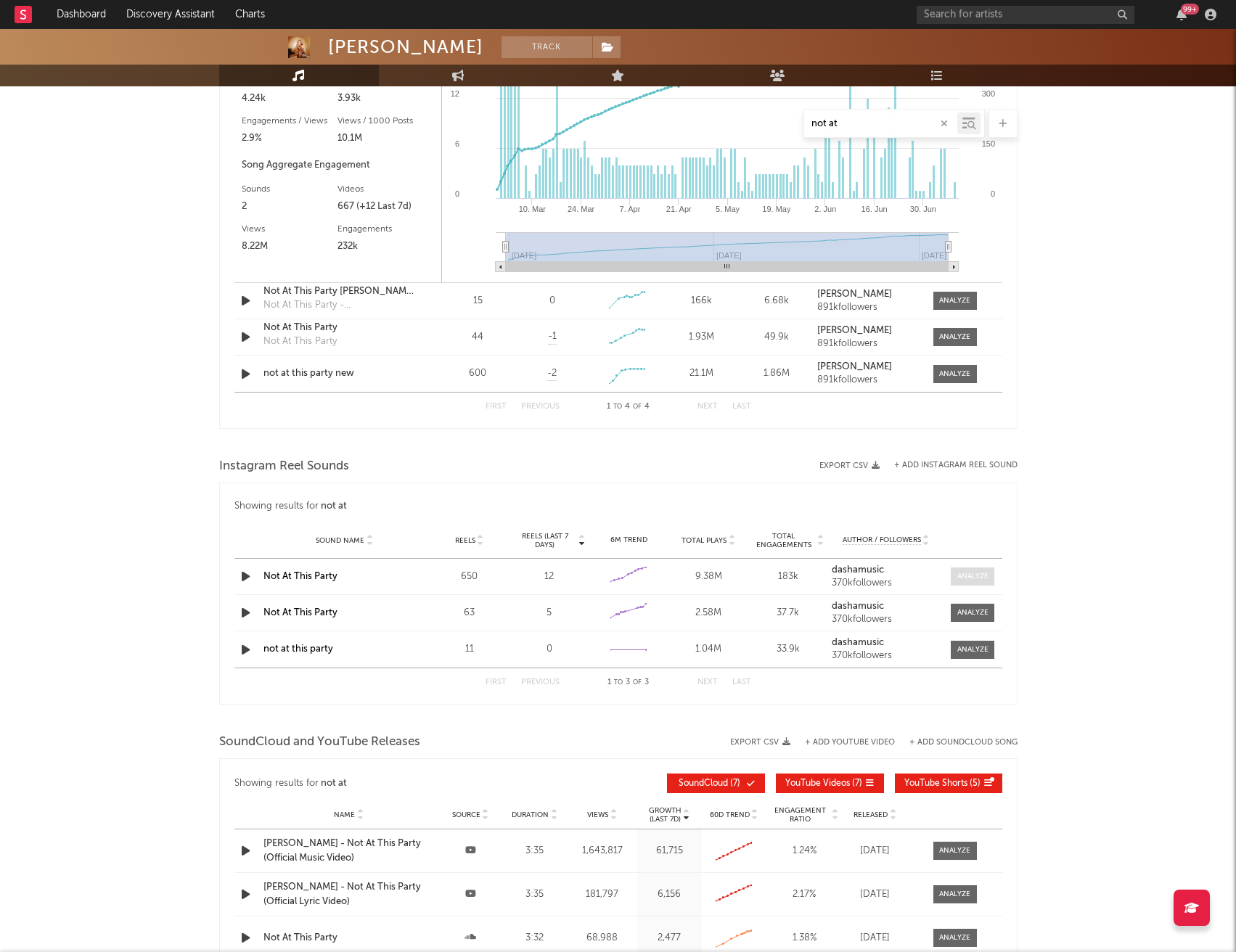 click at bounding box center [973, 576] 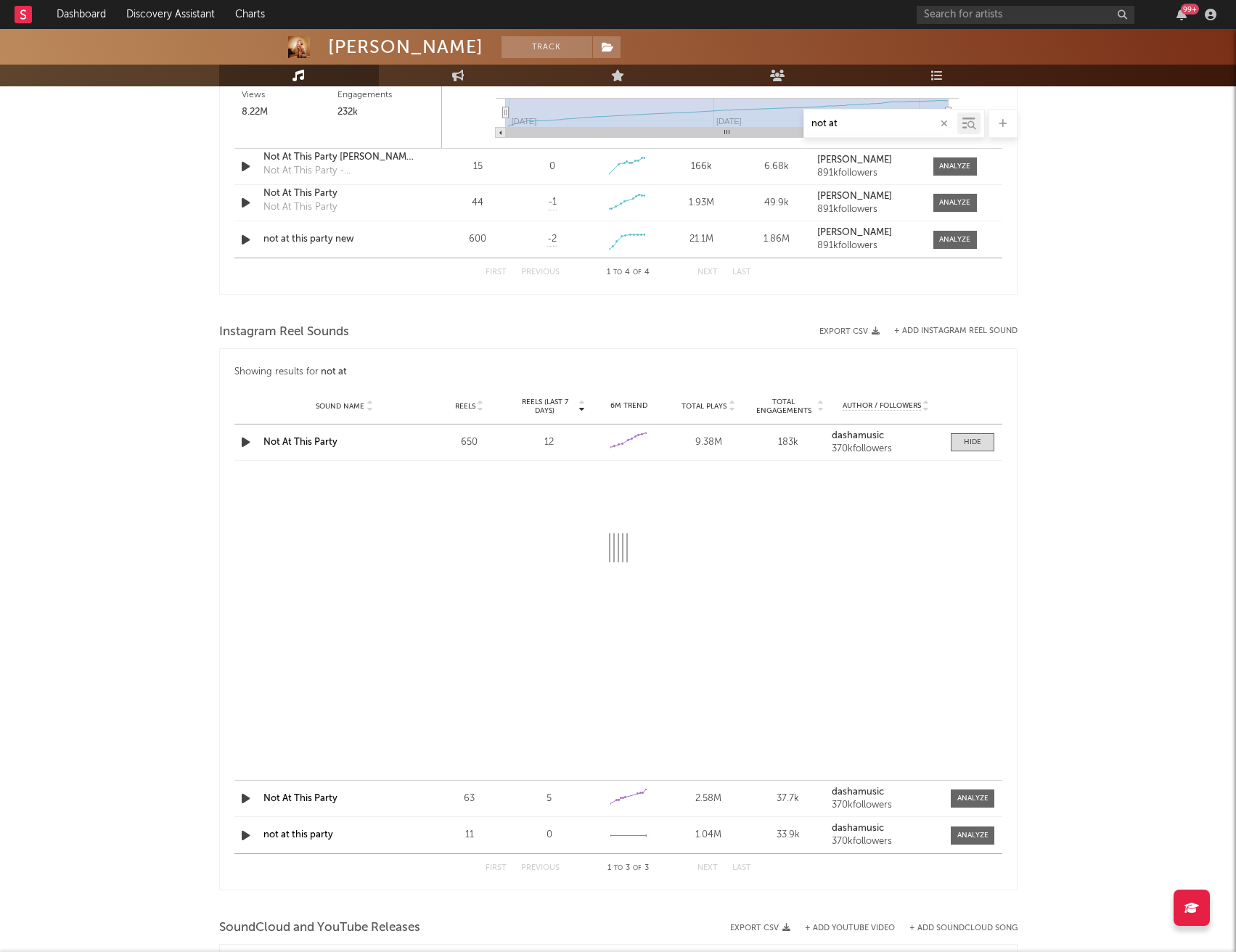 select on "1w" 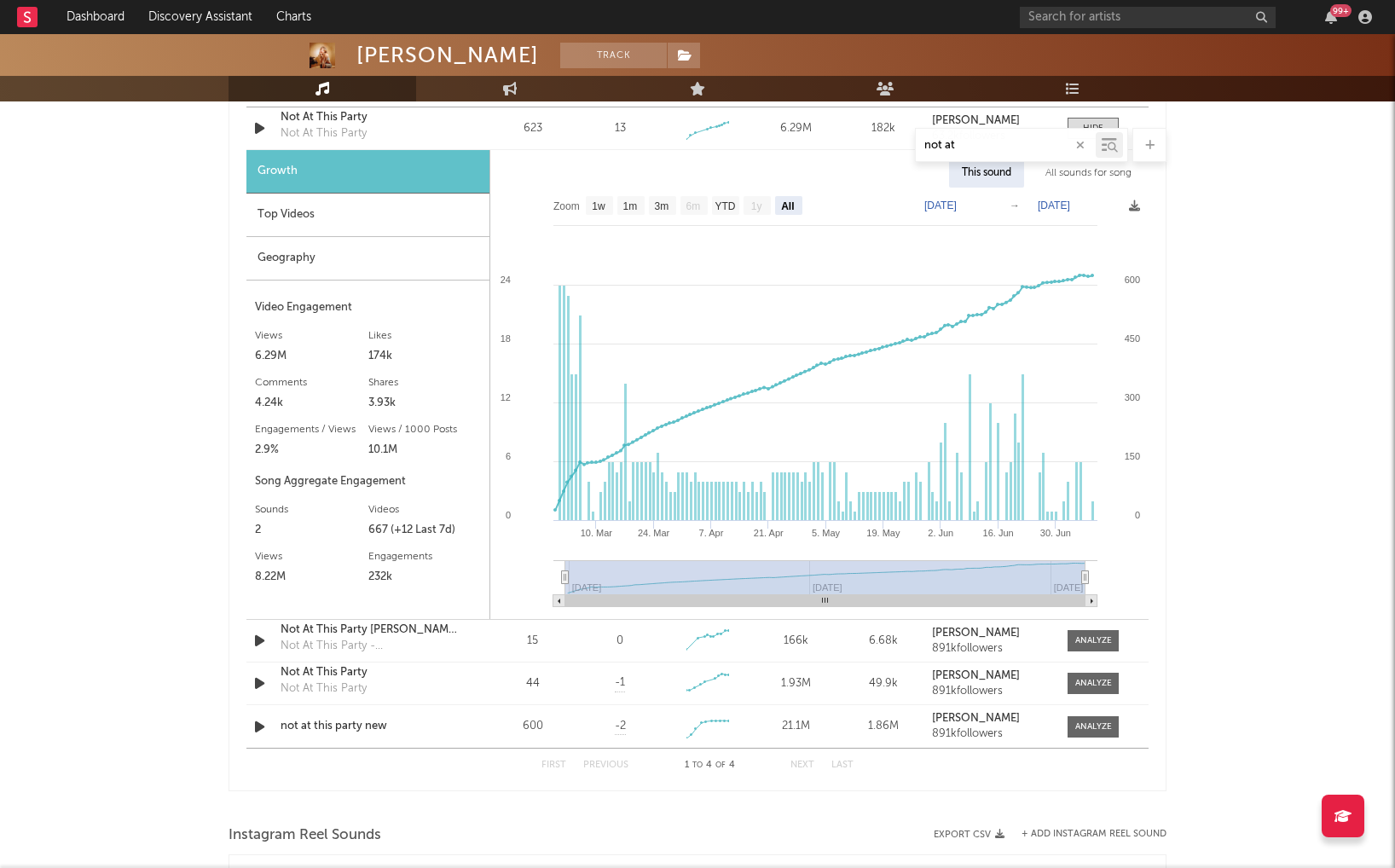 scroll, scrollTop: 1230, scrollLeft: 0, axis: vertical 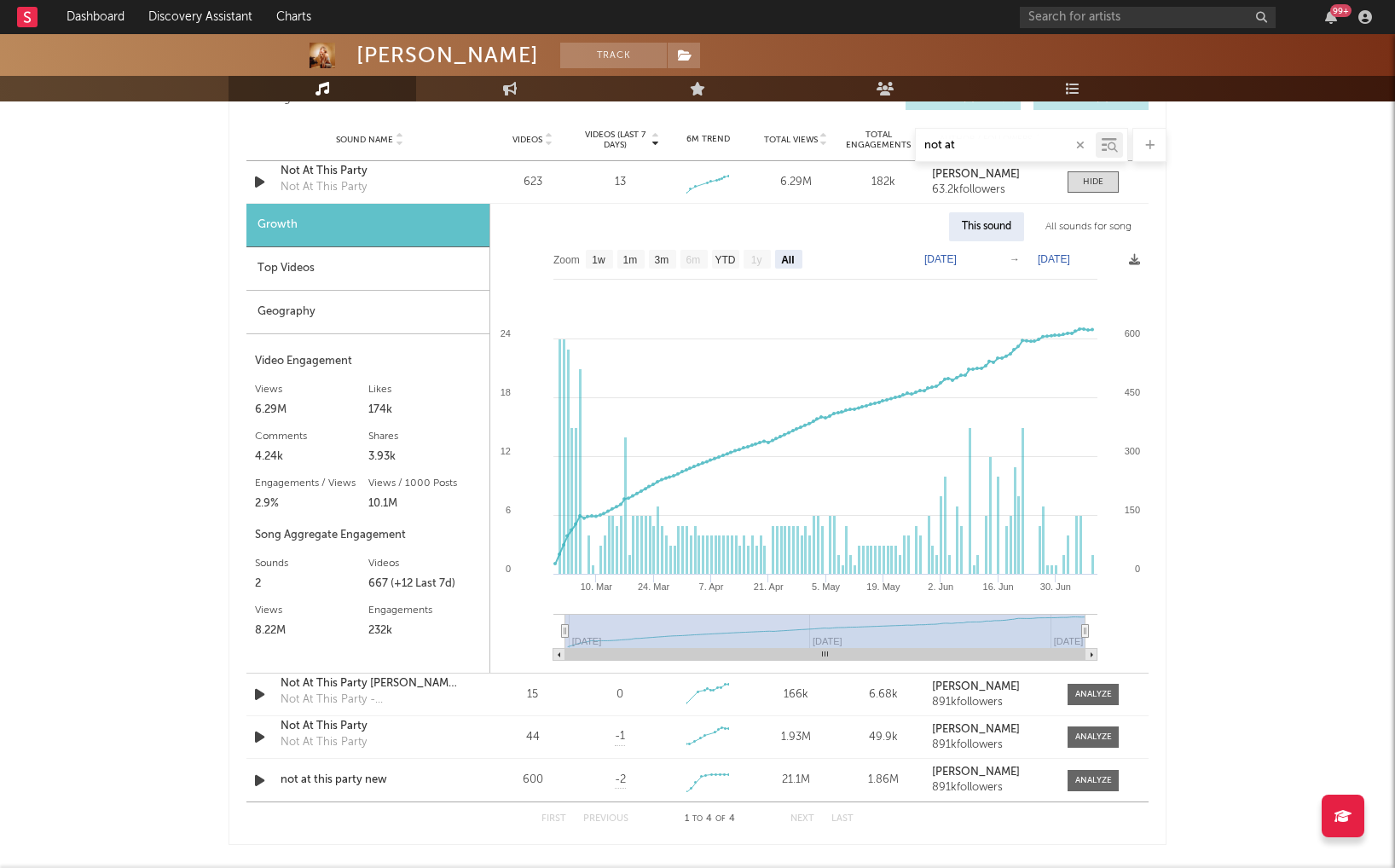 click on "All sounds for song" at bounding box center [1088, 227] 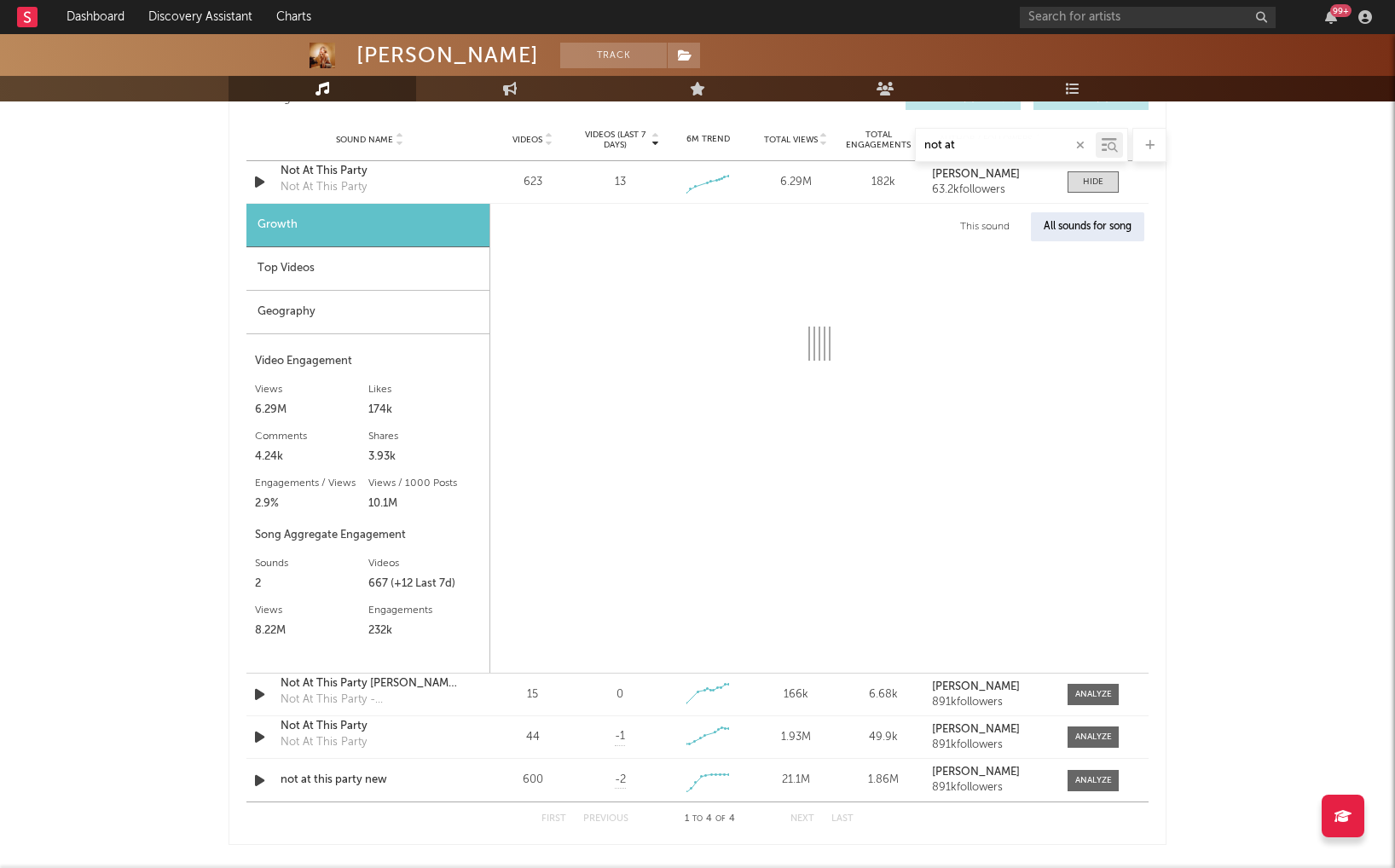 select on "1w" 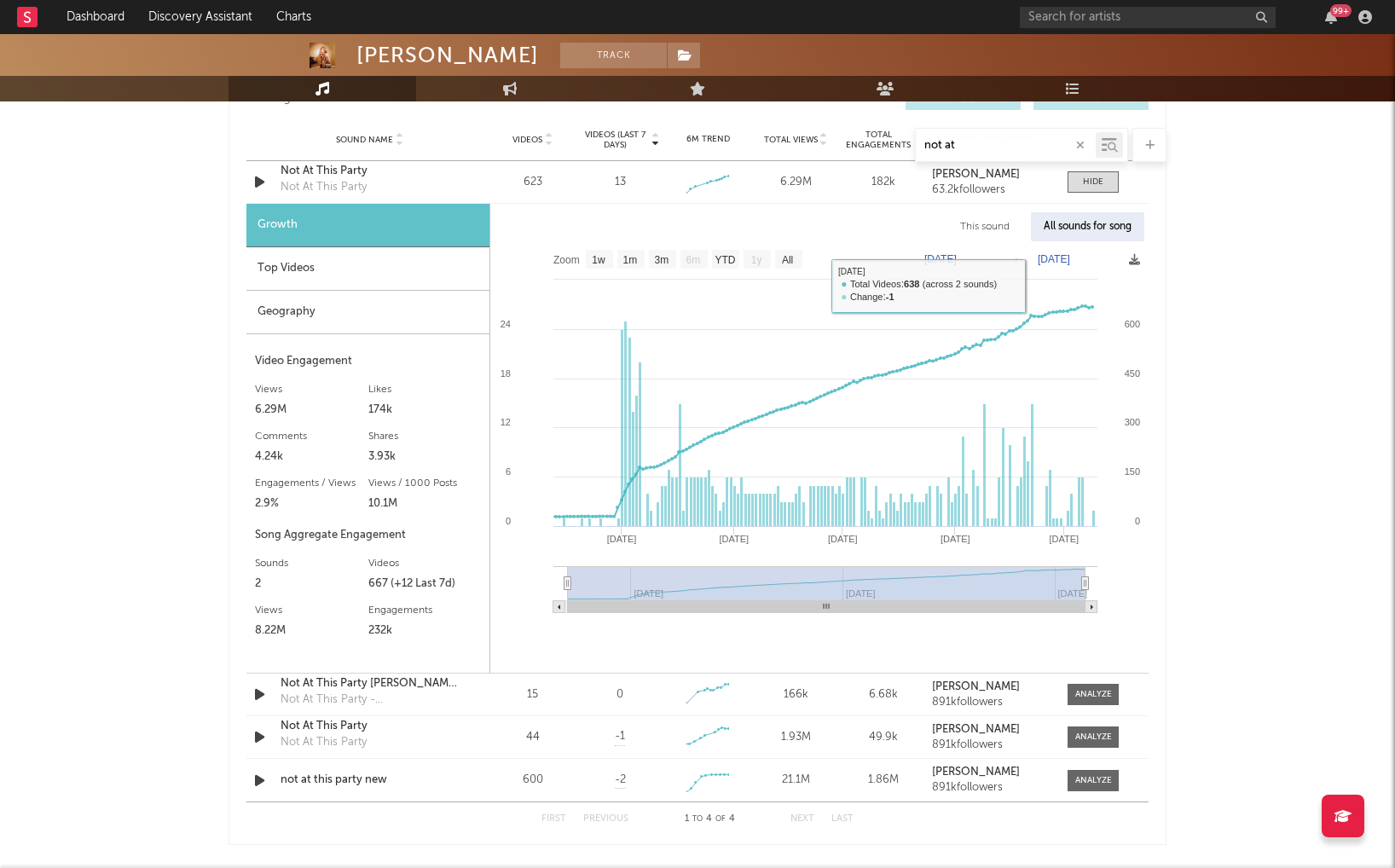 click on "This sound" at bounding box center (985, 227) 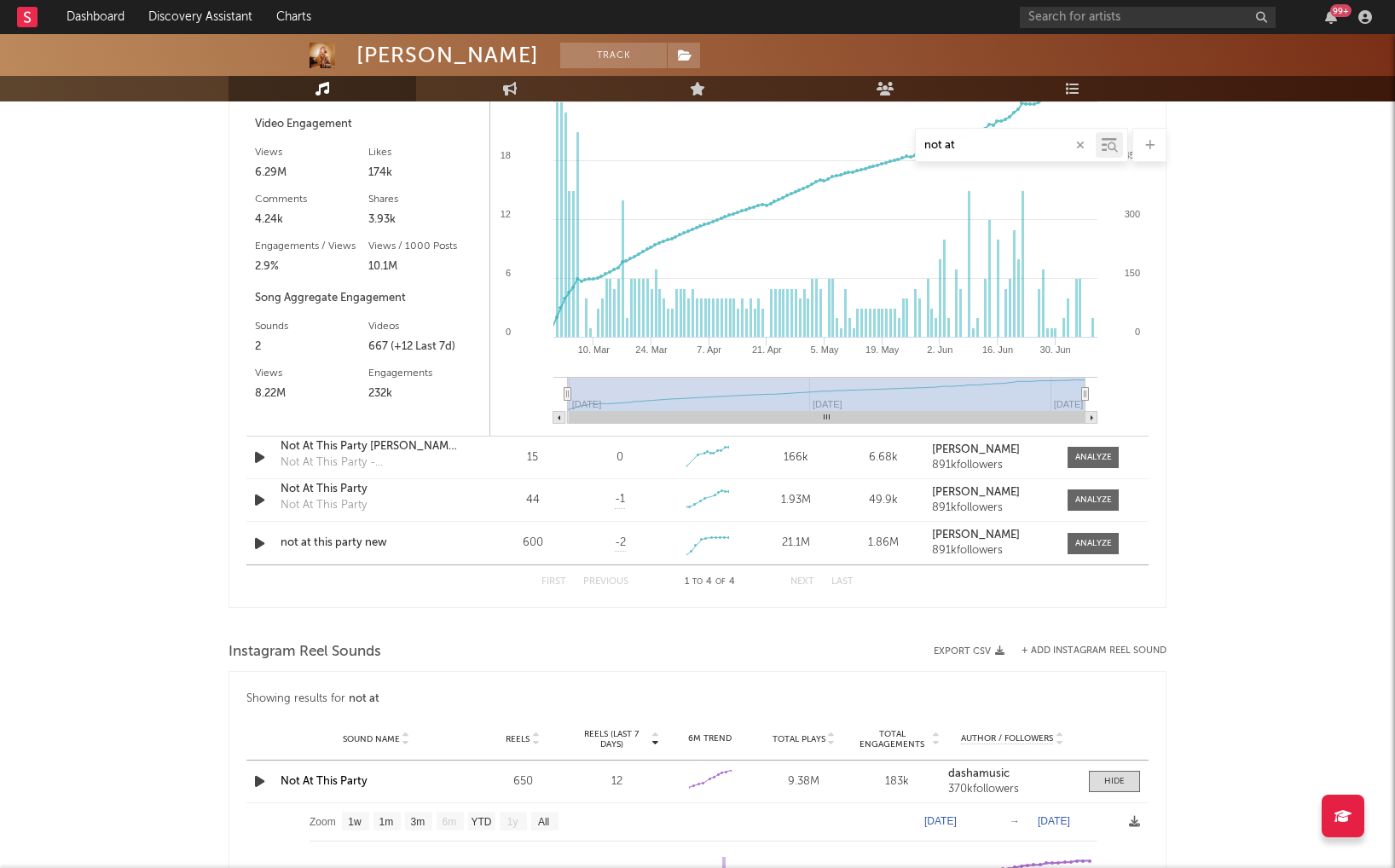 scroll, scrollTop: 1485, scrollLeft: 0, axis: vertical 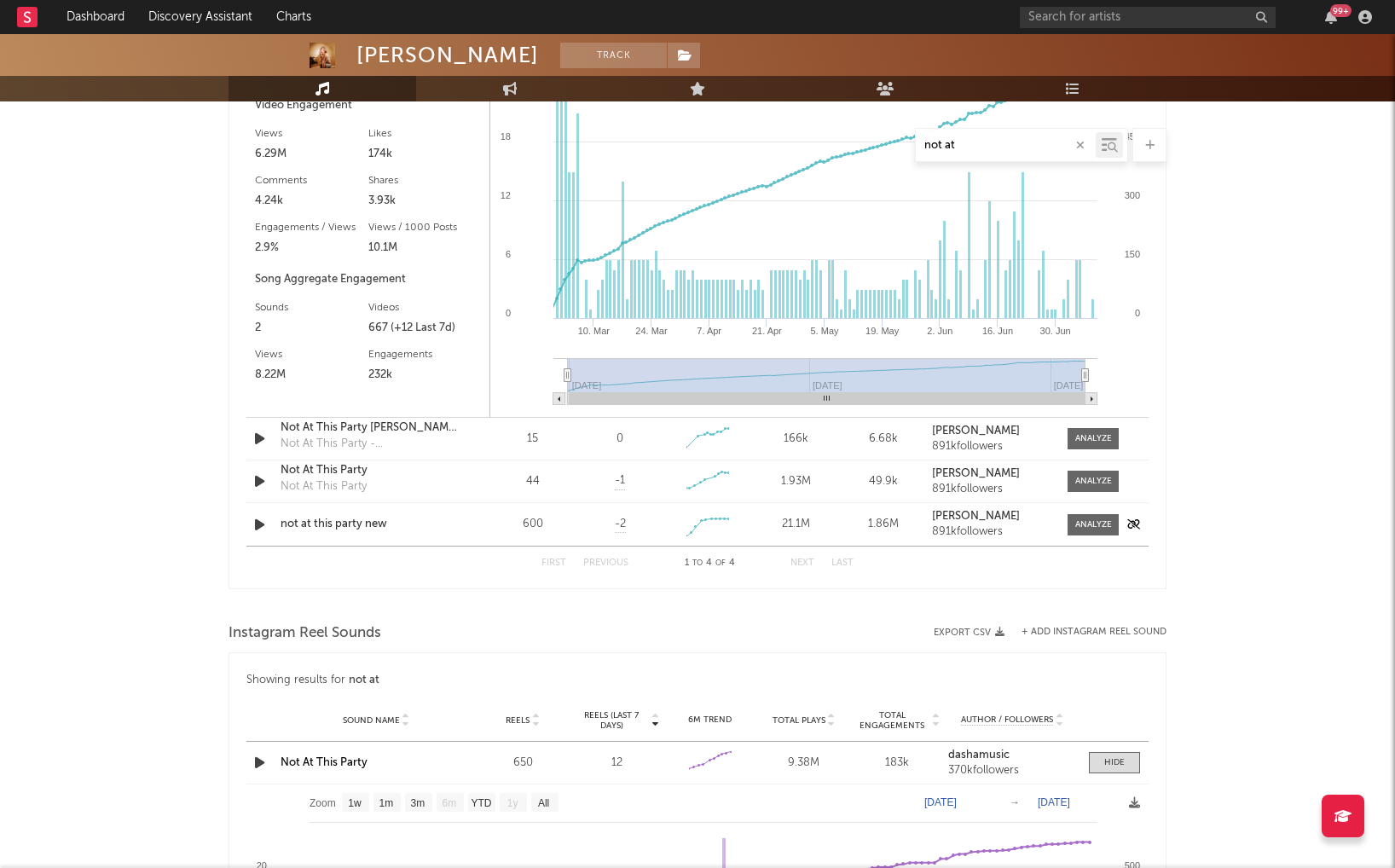 click on "Dasha 891k  followers" at bounding box center (991, 524) 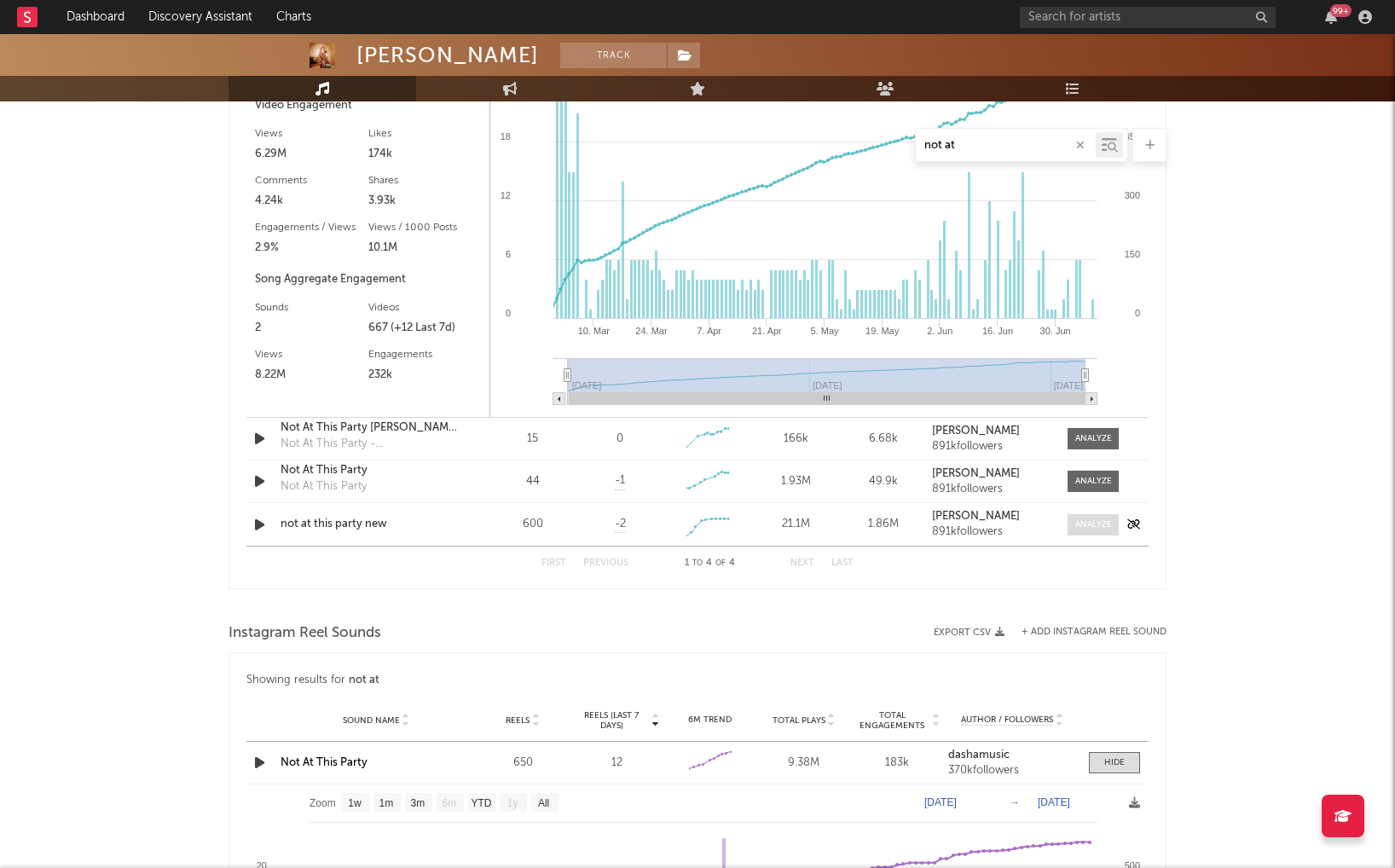 click at bounding box center [1093, 524] 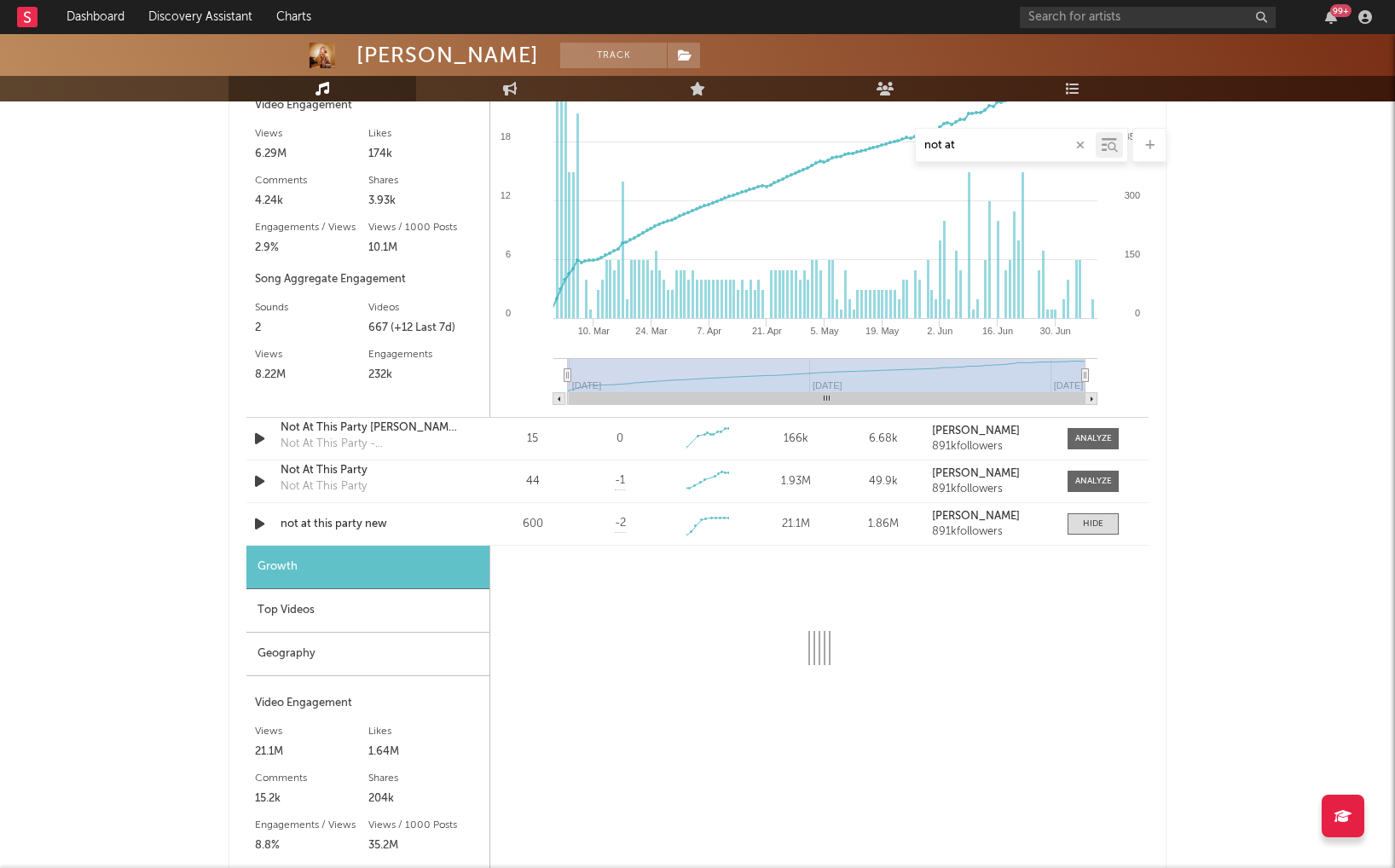 select on "1w" 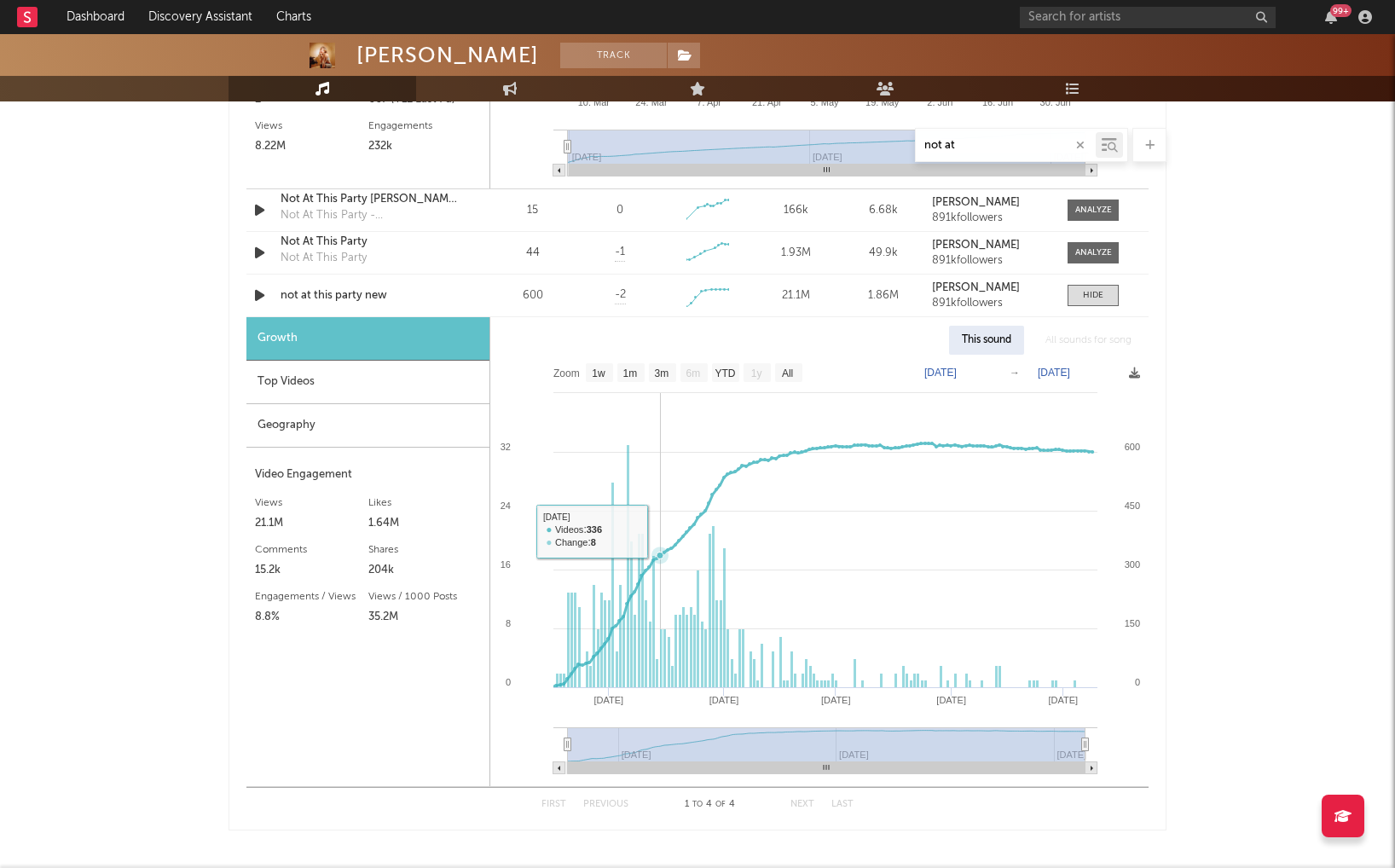 scroll, scrollTop: 1741, scrollLeft: 0, axis: vertical 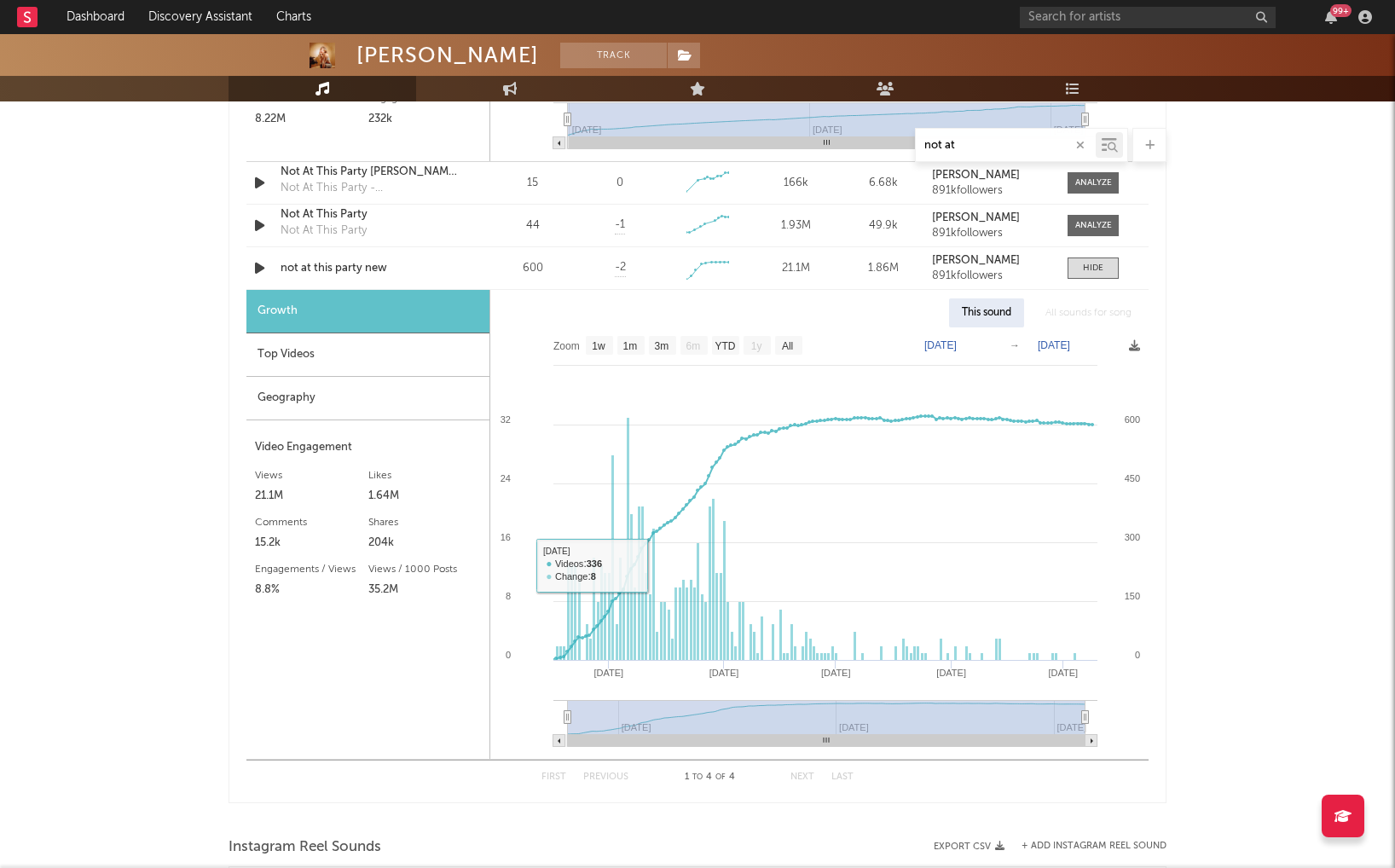 click on "Top Videos" at bounding box center (368, 355) 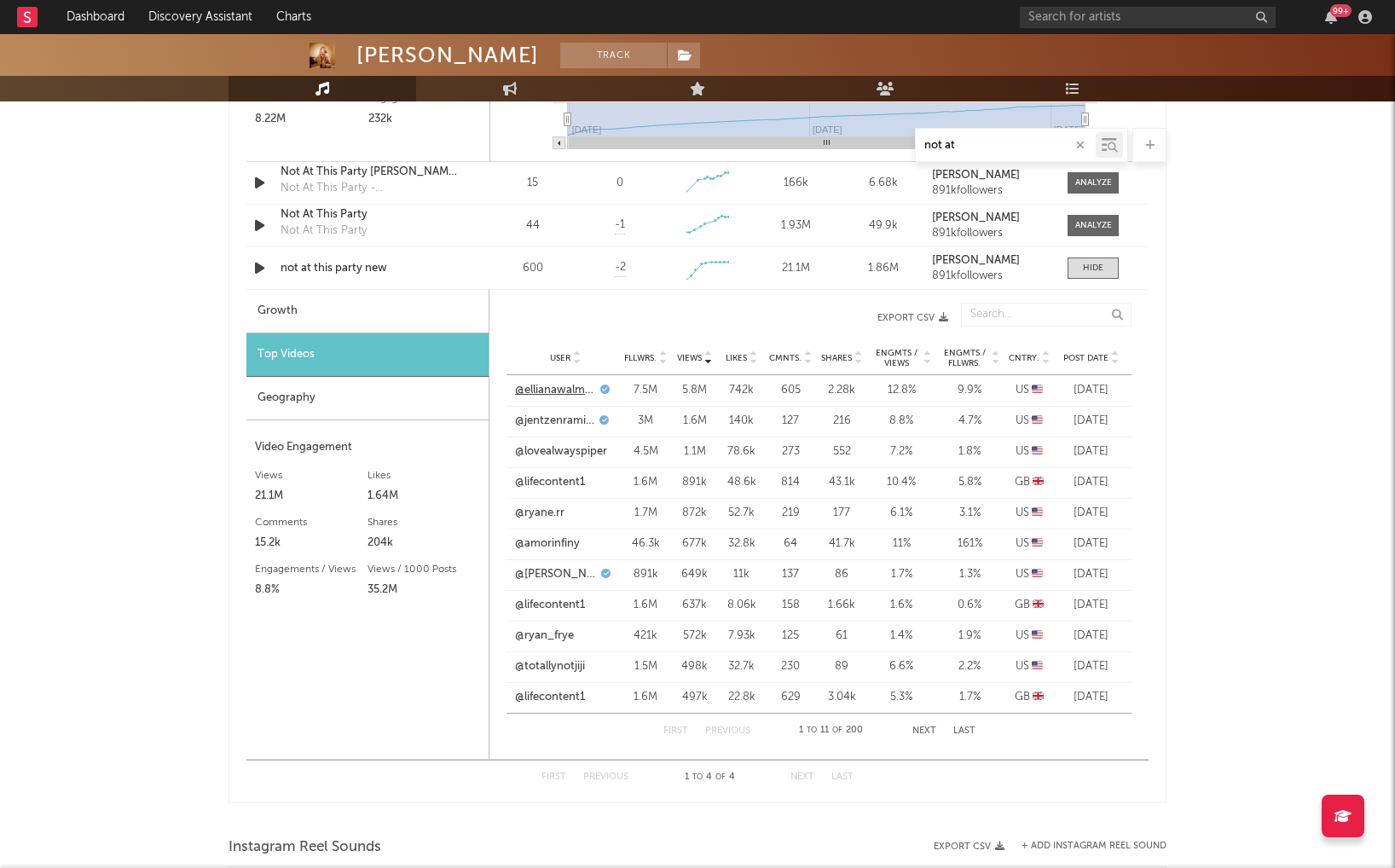 click on "@ellianawalmsley" at bounding box center (555, 391) 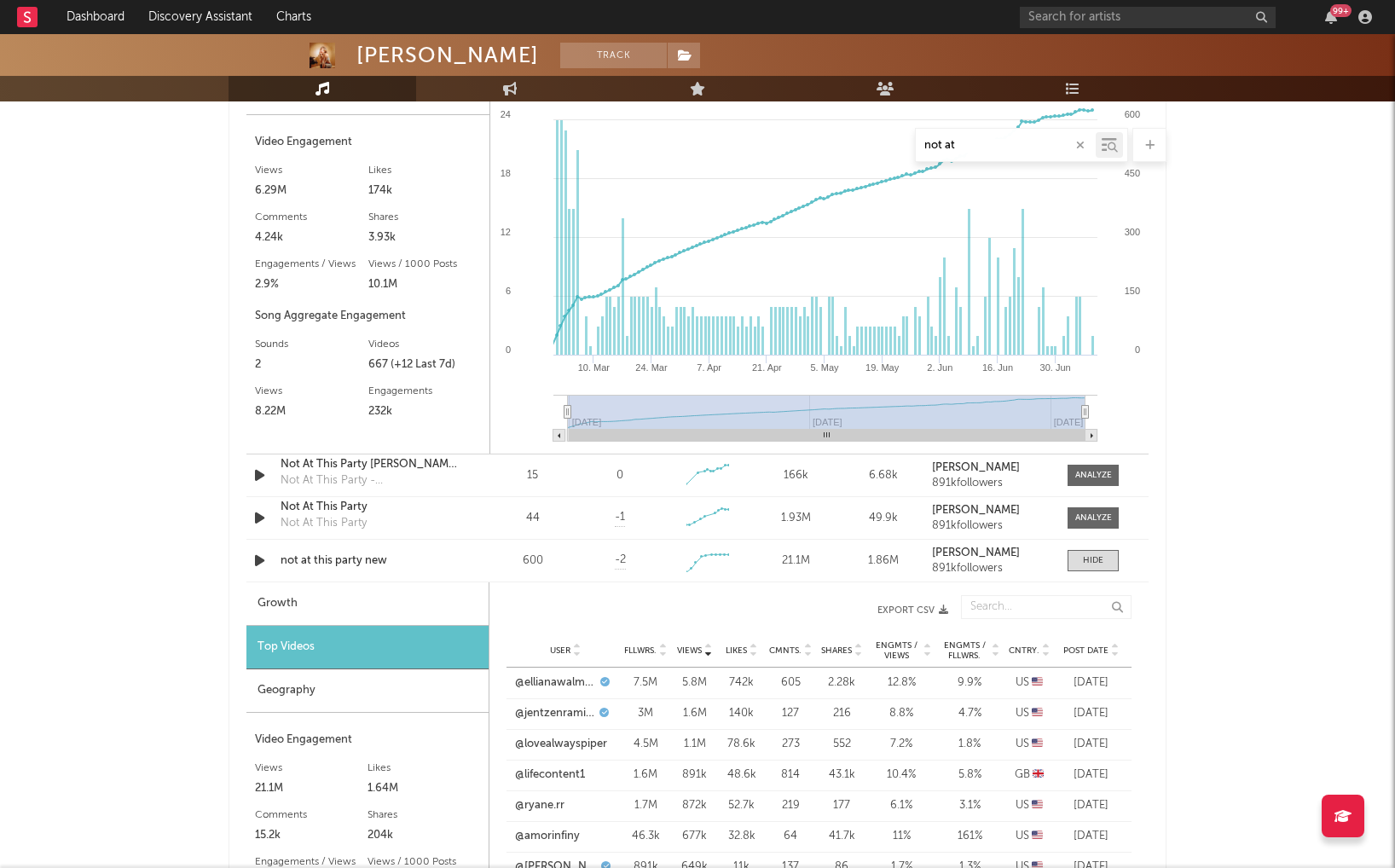 scroll, scrollTop: 1400, scrollLeft: 0, axis: vertical 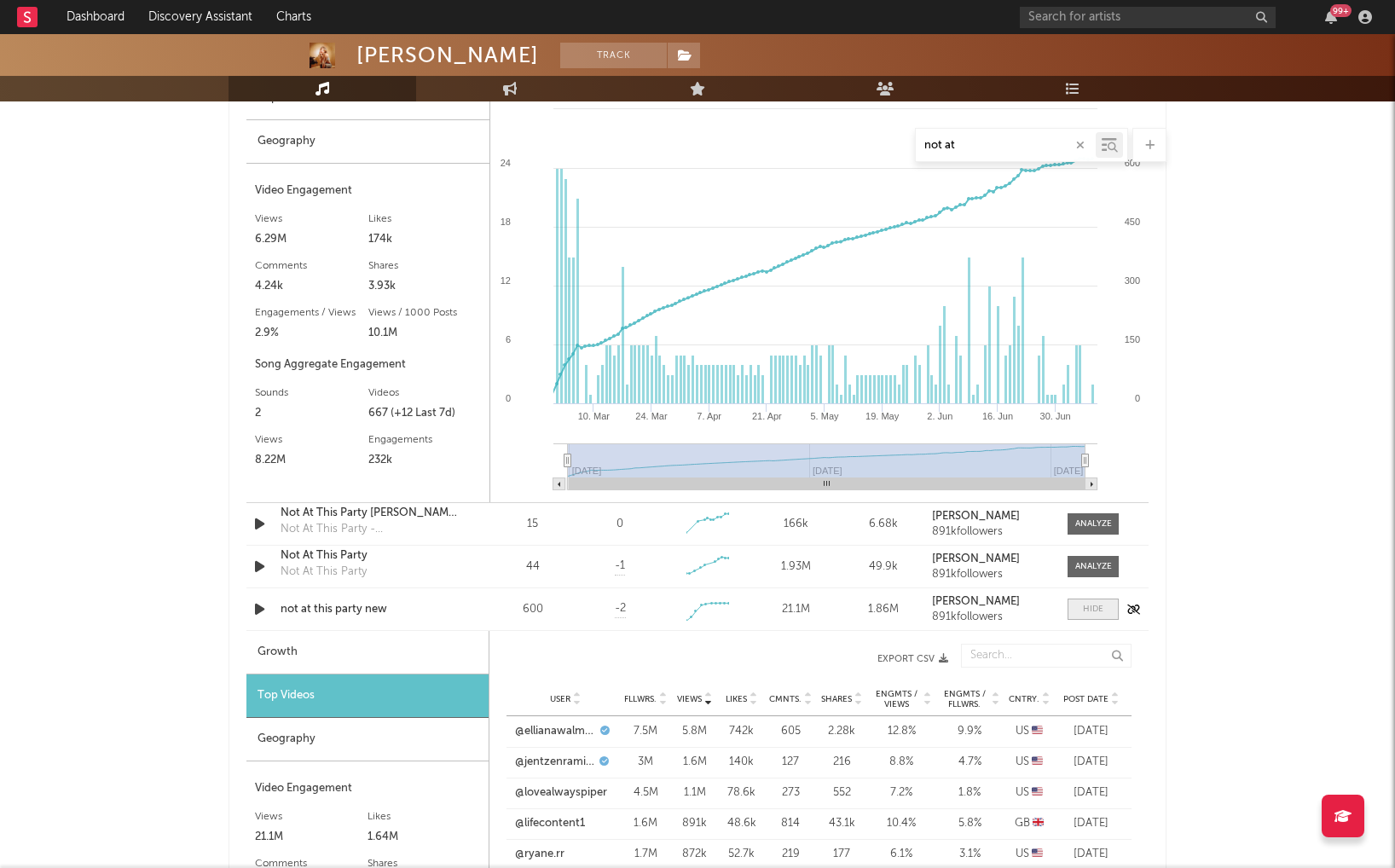 click at bounding box center [1093, 609] 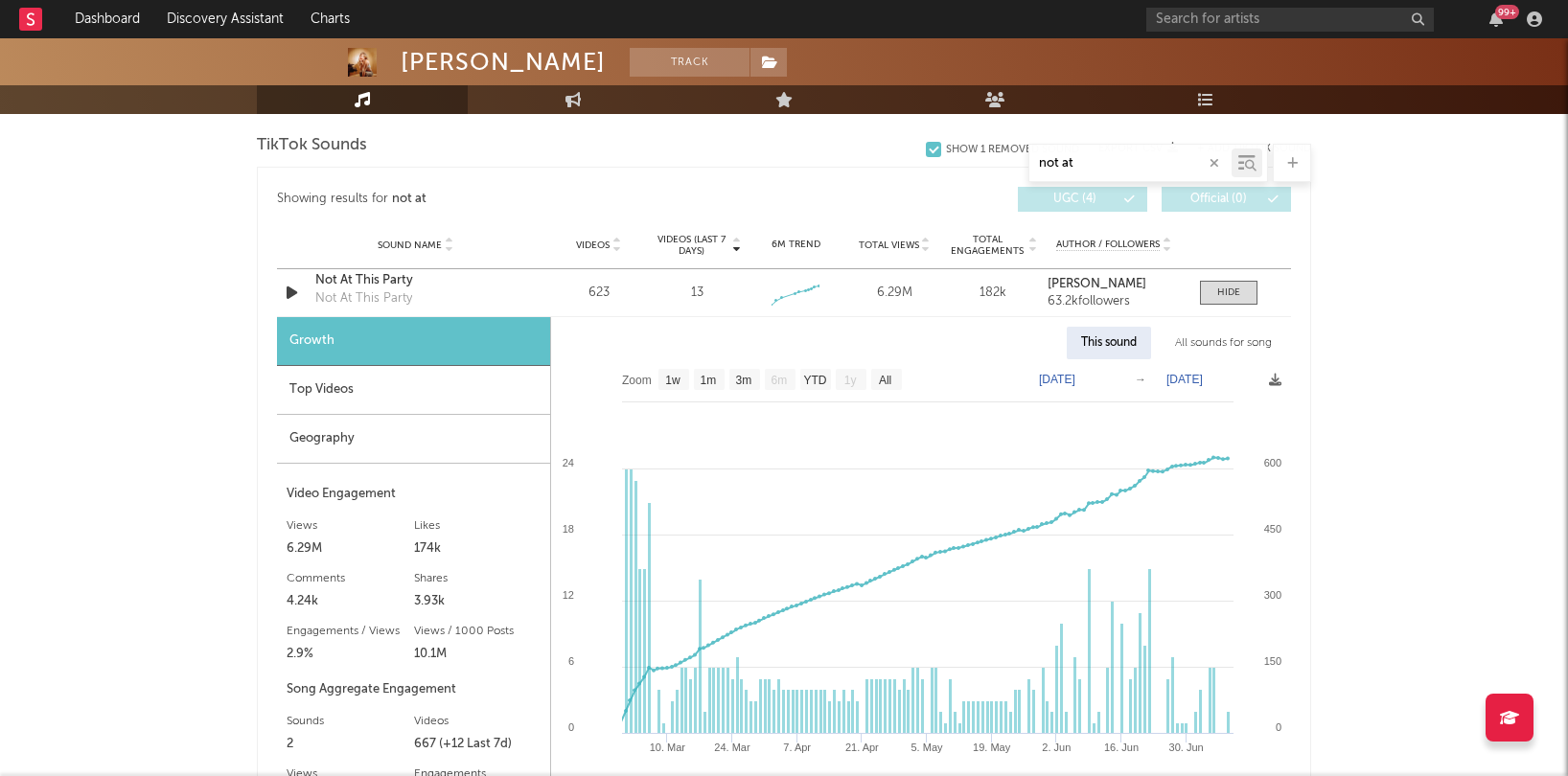 scroll, scrollTop: 1286, scrollLeft: 0, axis: vertical 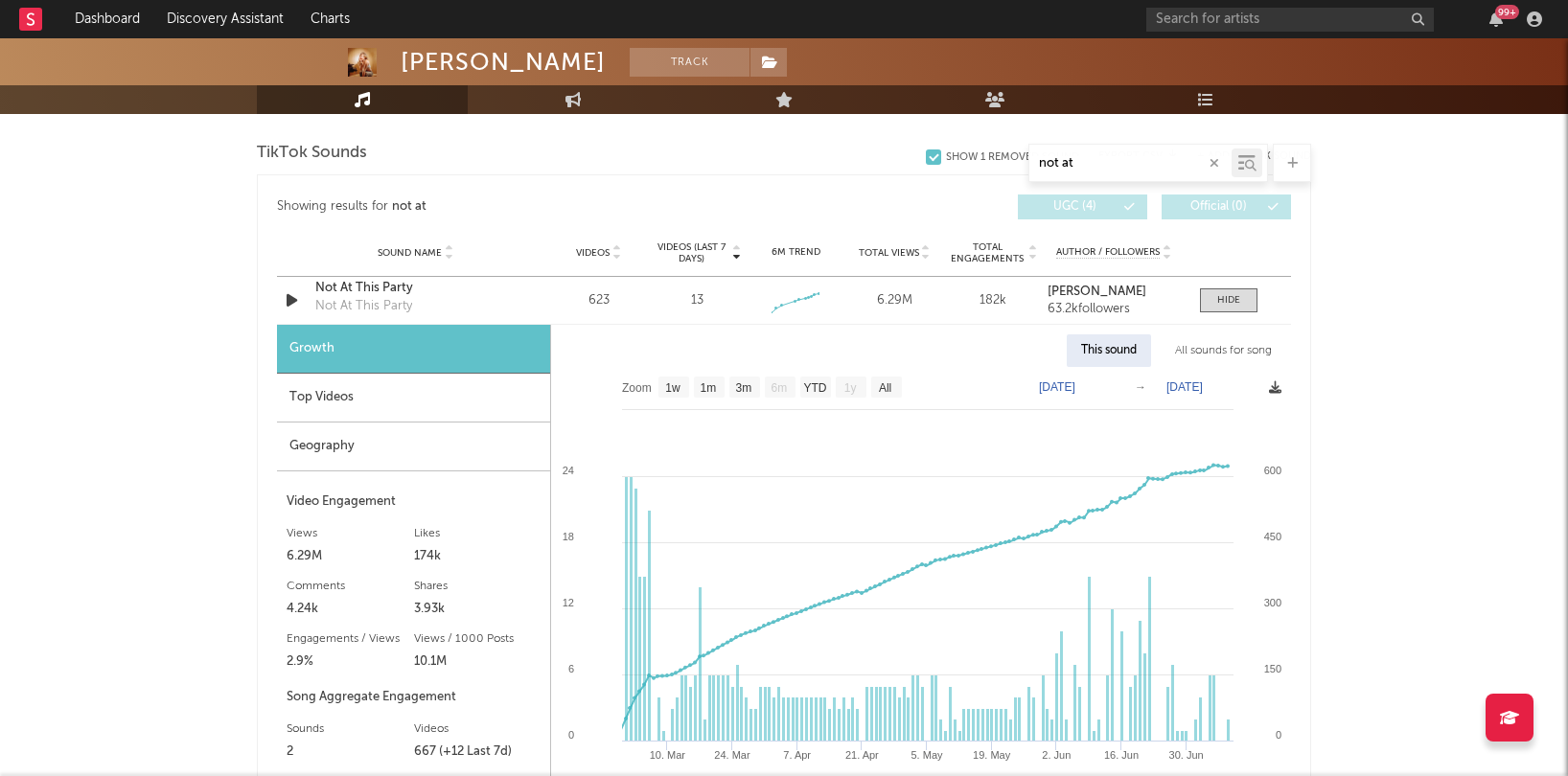 click at bounding box center (1275, 387) 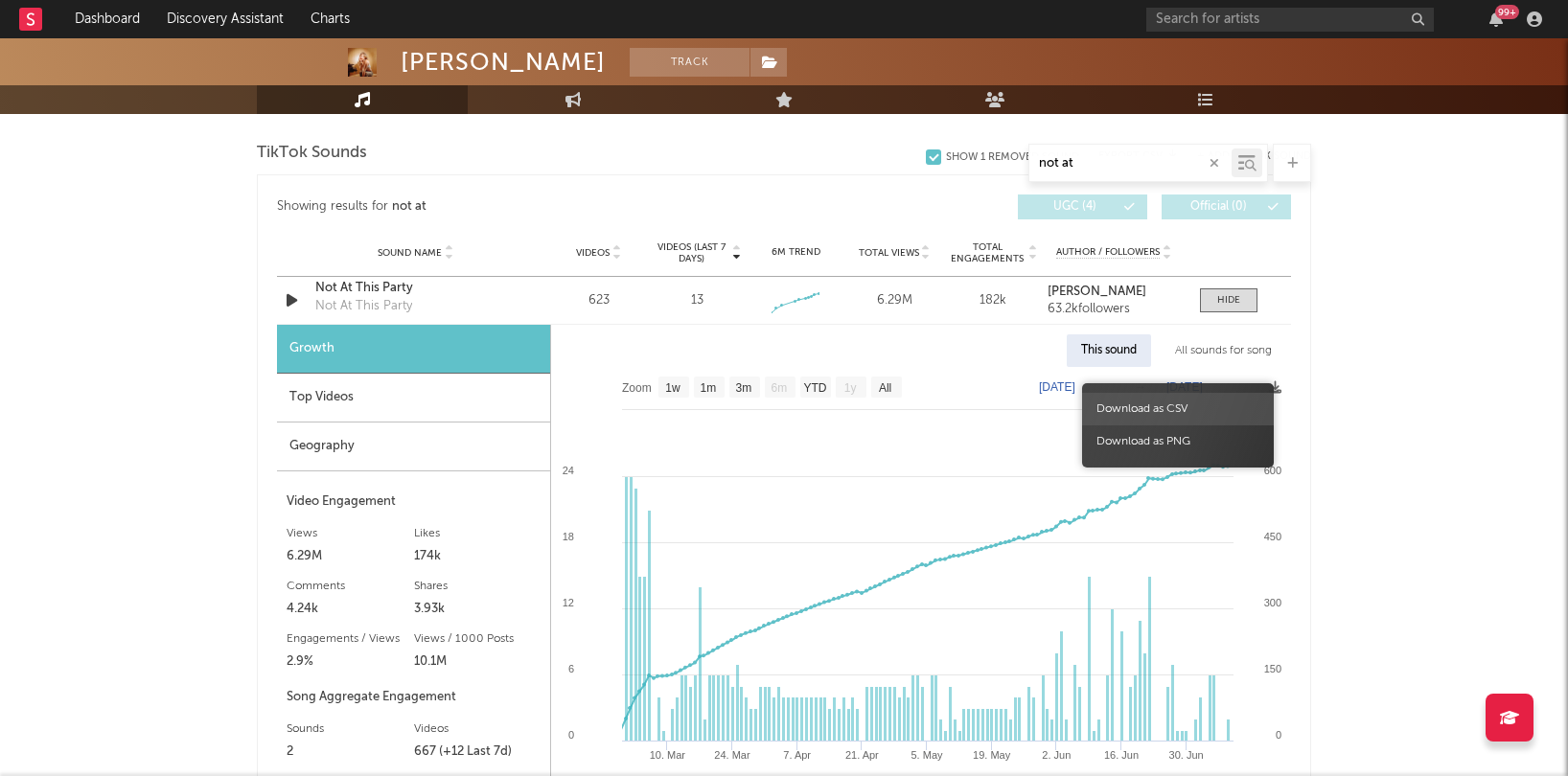 click on "Download as CSV" at bounding box center [1178, 409] 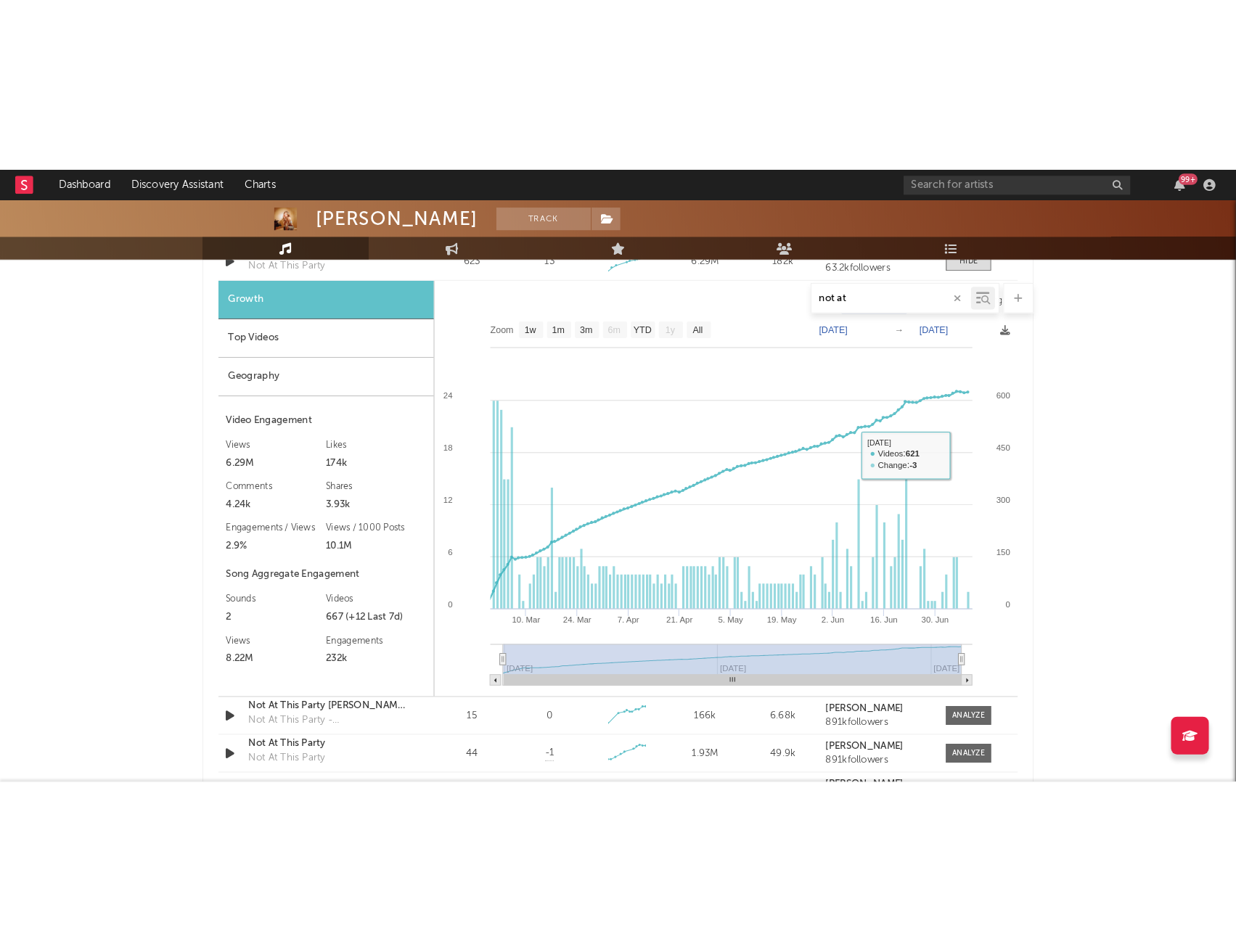 scroll, scrollTop: 1119, scrollLeft: 0, axis: vertical 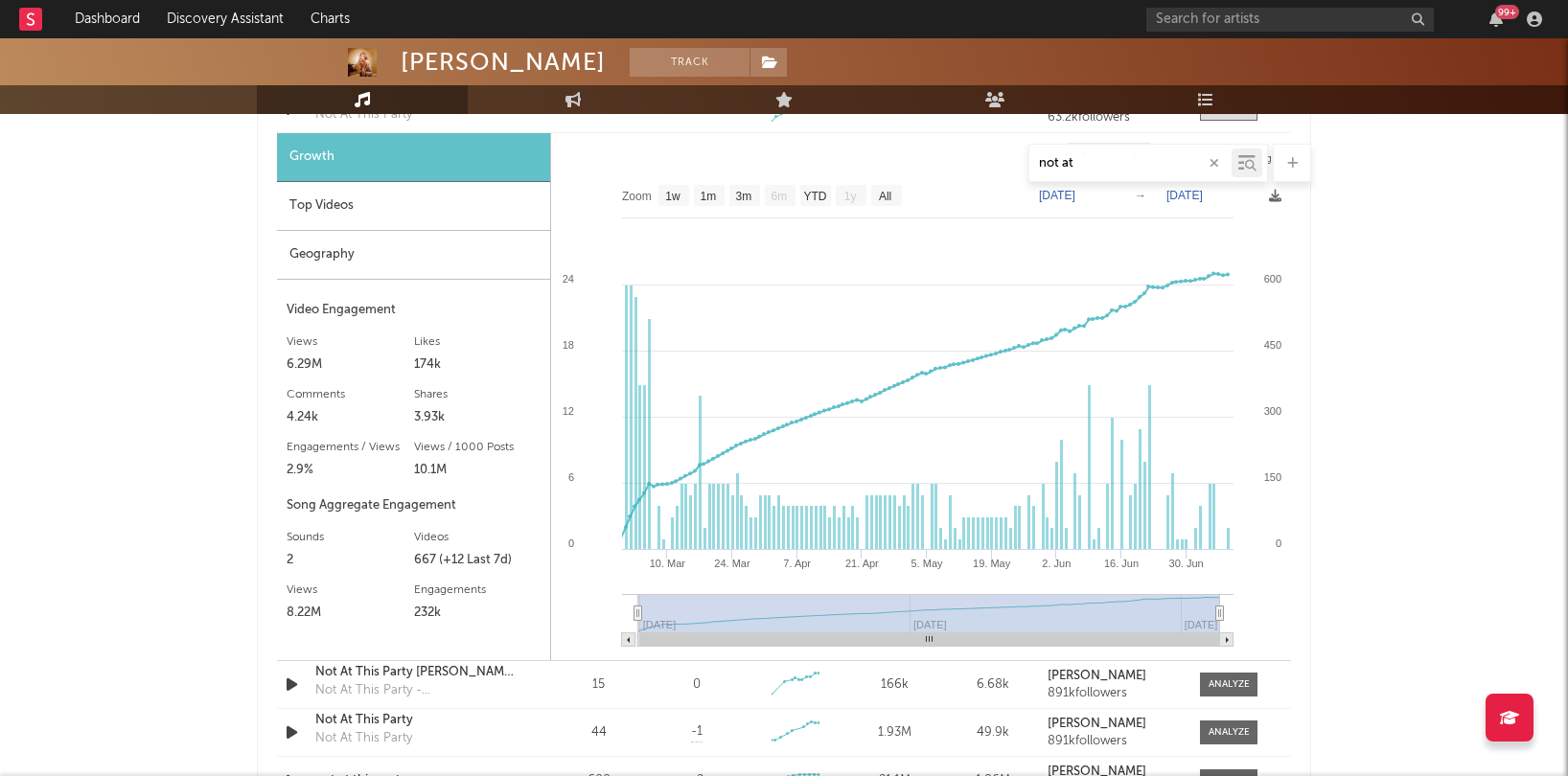 click on "Dasha Track United States  |  Country Edit Track Benchmark Summary 371,907 370,177 891,000 175,000 3,094 19,349 15,193,790  Monthly Listeners Jump Score:  81.5 Music Engagement Live Audience Playlists/Charts Music not at Total Artist Consumption Luminate - Daily Luminate - Weekly BMAT - Weekly OCC - Weekly Zoom 1w 1m 3m 6m YTD 1y All 2025-01-08 2025-07-08 Created with Highcharts 10.3.3 Luminate Daily Streams Luminate Daily Consumption 20. Jan 3. Feb 17. Feb 3. Mar 17. Mar 31. Mar 14. Apr 28. Apr 12. May 26. May 9. Jun 23. Jun 7. Jul 2022 2023 2024 2025 0 2M 4M Zoom 1w 1m 3m 6m YTD 1y All Jan  8, 2025 → Jul  8, 2025 Global Streaming On-Demand Audio US Streaming On-Demand Audio Ex-US Streaming On-Demand Audio Recent DSP Releases Export CSV  Showing results for  not at Last Day Spotify Plays Copyright 7 Day Spotify Plays Last Day Spotify Plays ATD Spotify Plays Spotify Popularity Released Global ATD Audio Streams Global Rolling 7D Audio Streams Estimated % Playlist Streams Last Day Spotify Popularity Originals" at bounding box center [784, 375] 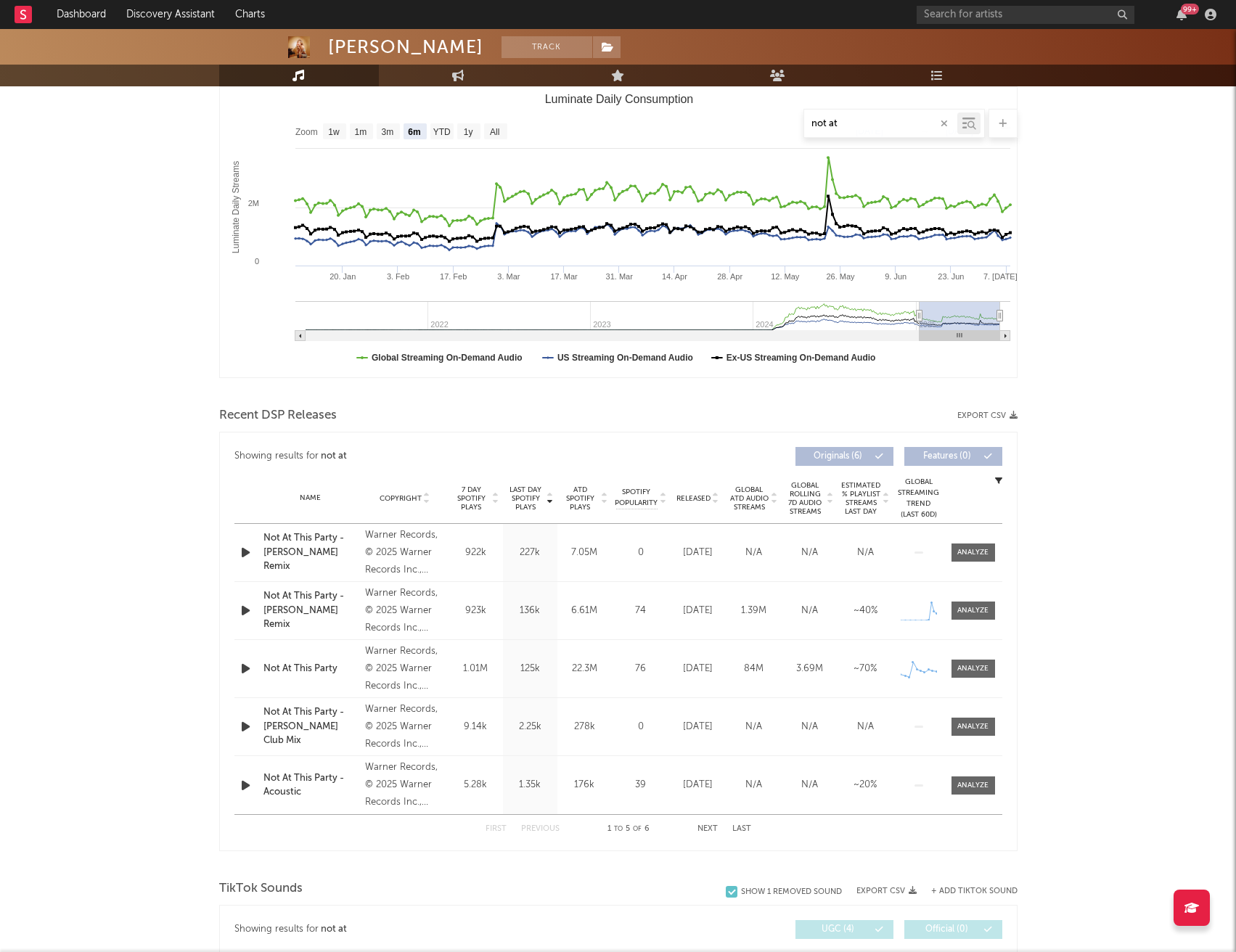 scroll, scrollTop: 103, scrollLeft: 0, axis: vertical 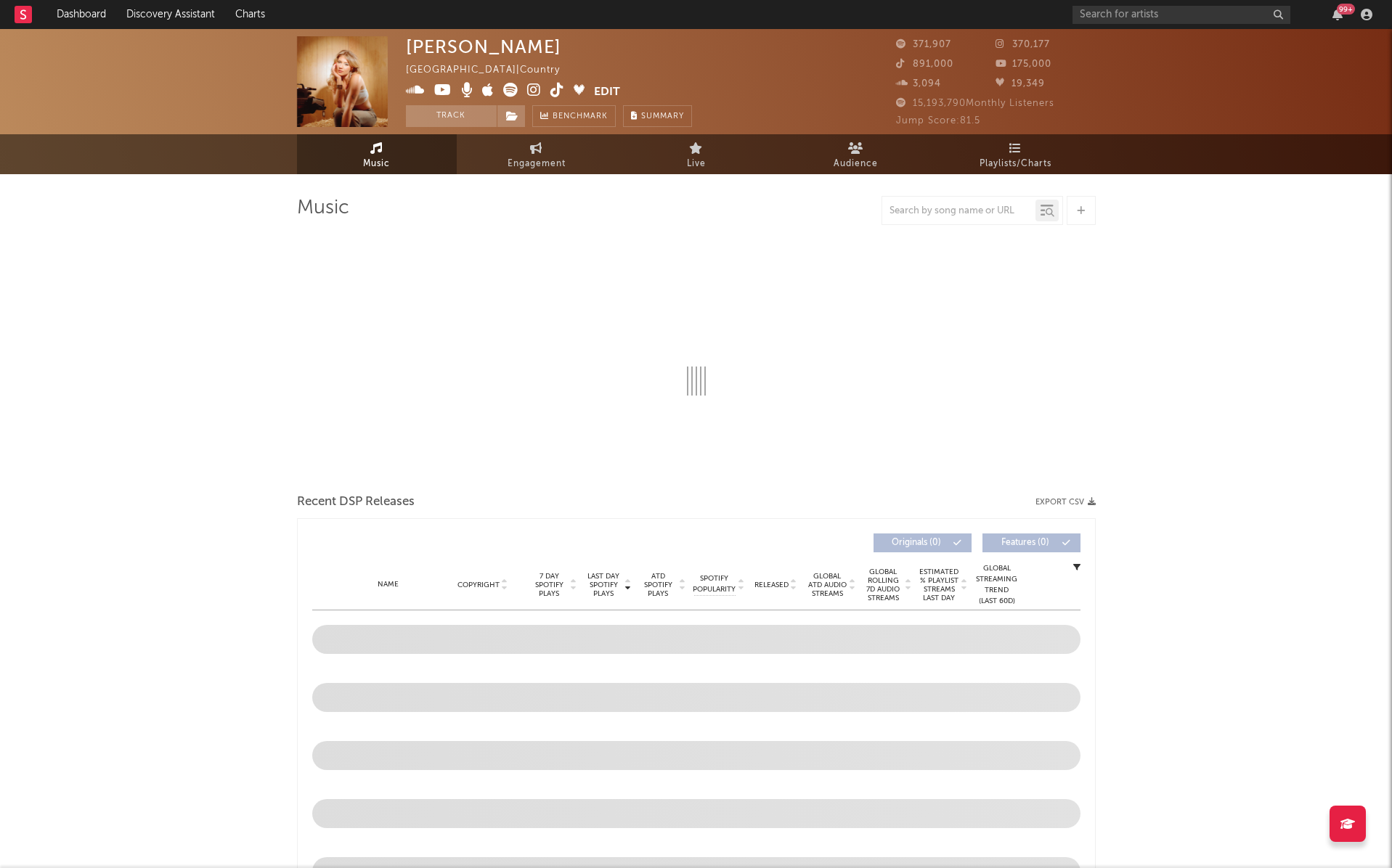select on "6m" 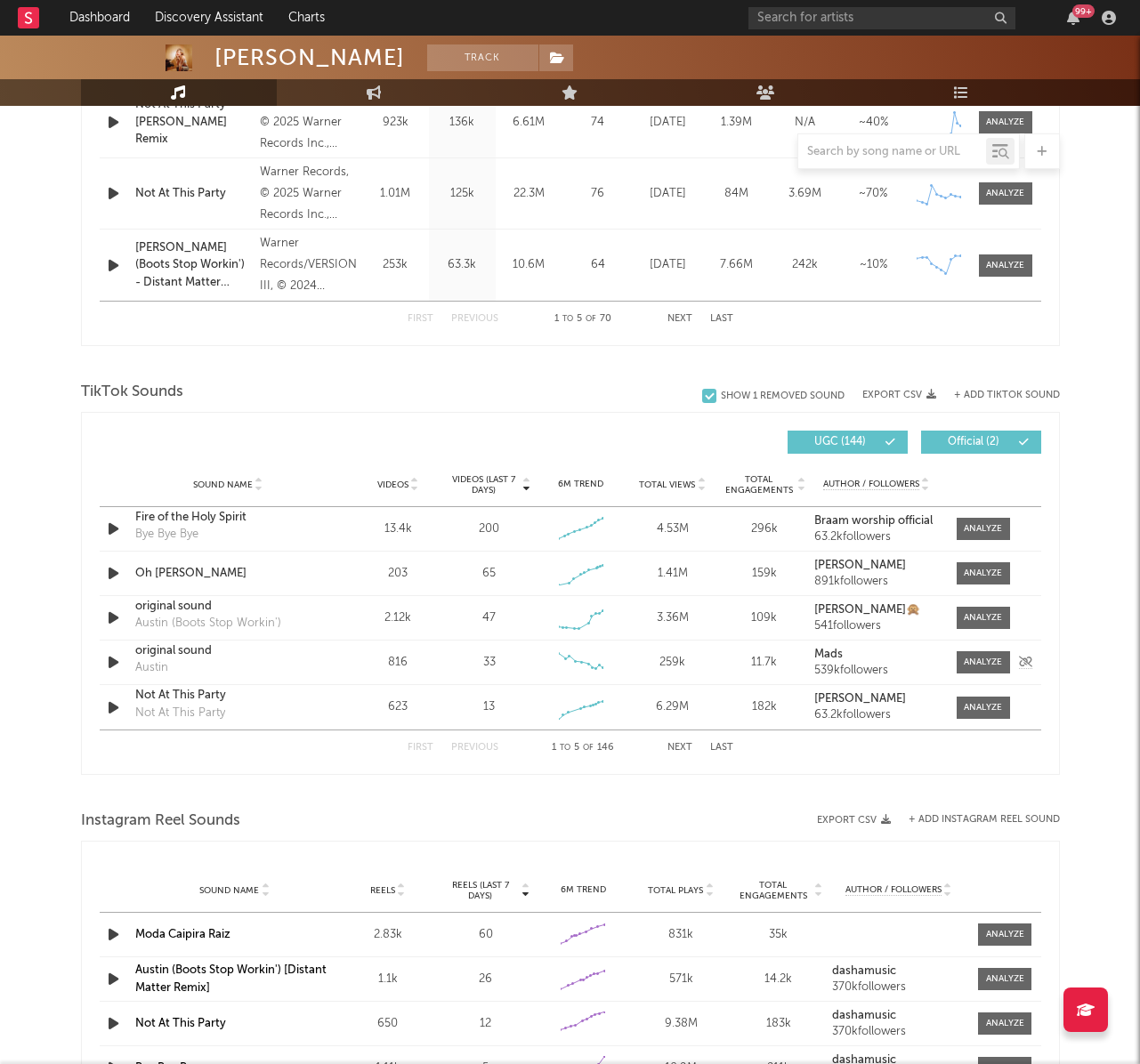 scroll, scrollTop: 1157, scrollLeft: 0, axis: vertical 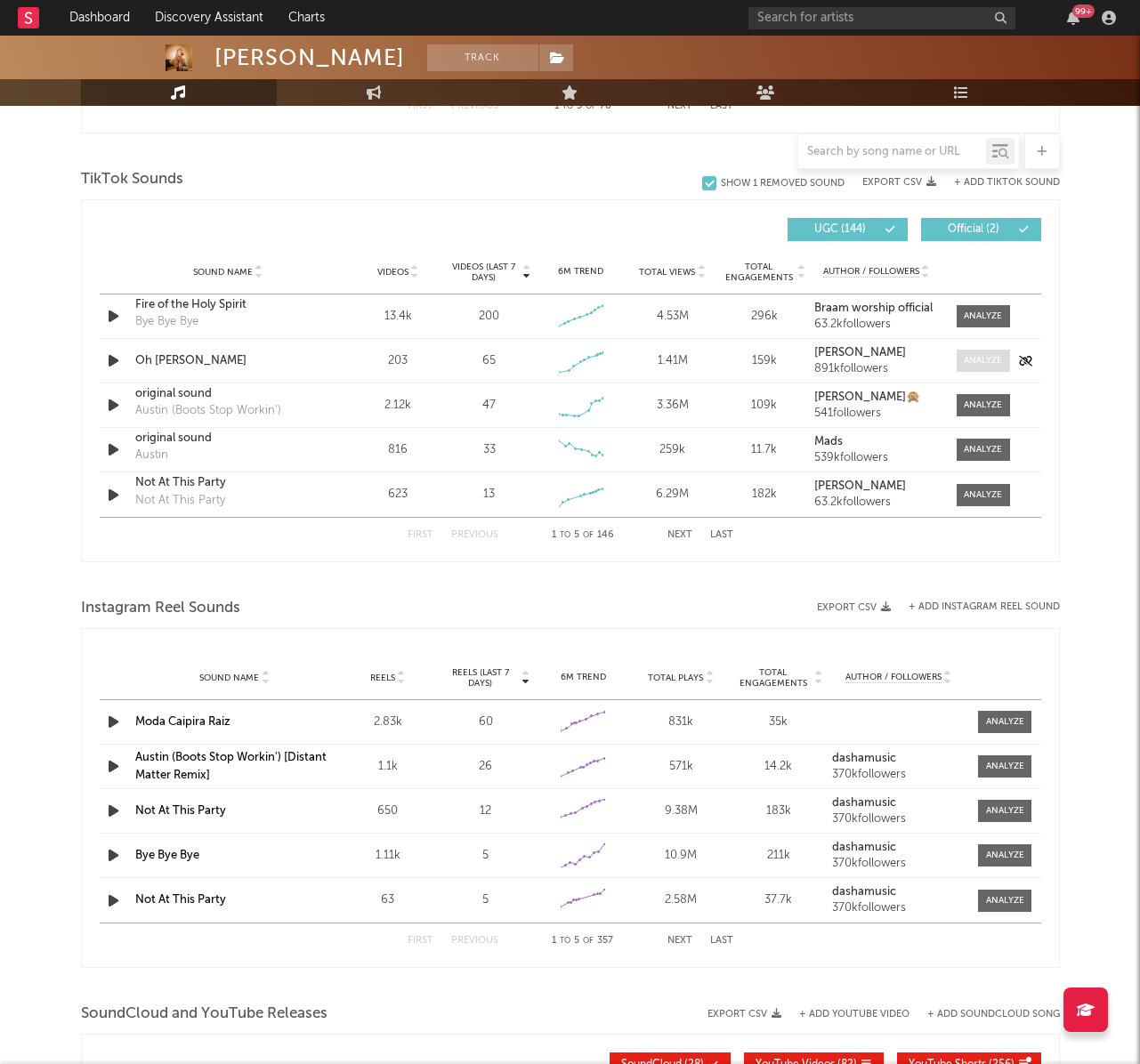 click at bounding box center [982, 360] 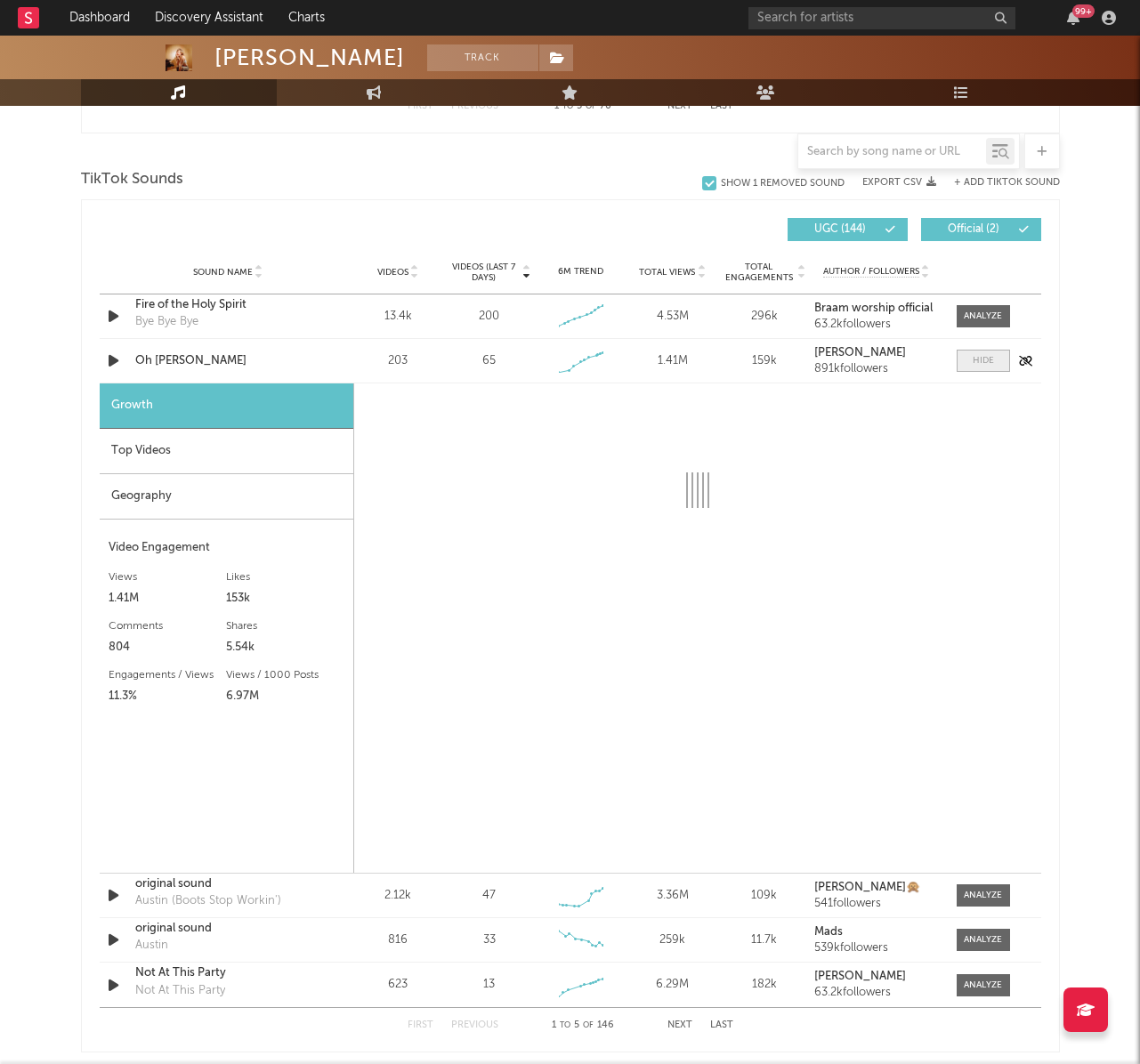 select on "1w" 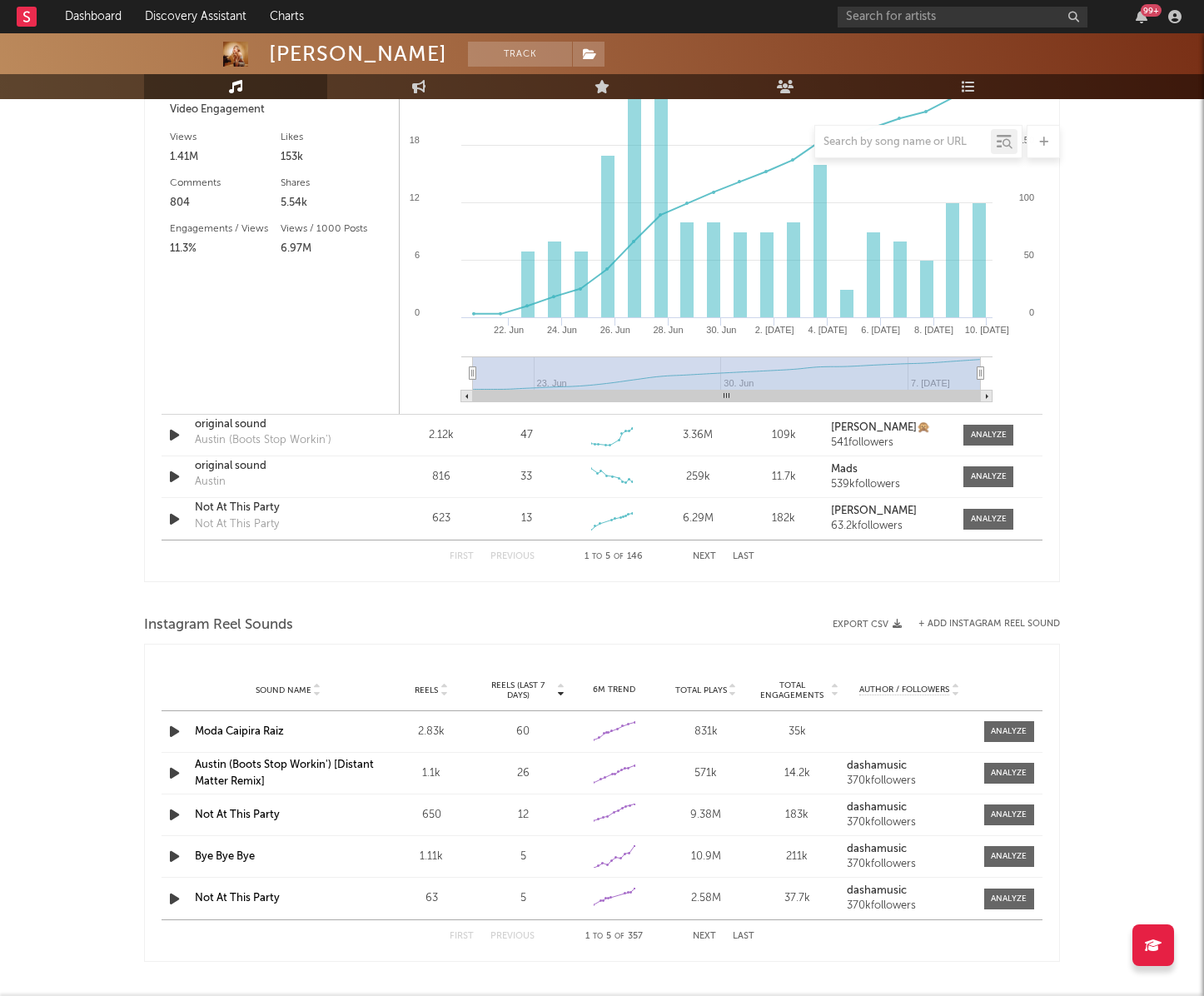 scroll, scrollTop: 1499, scrollLeft: 0, axis: vertical 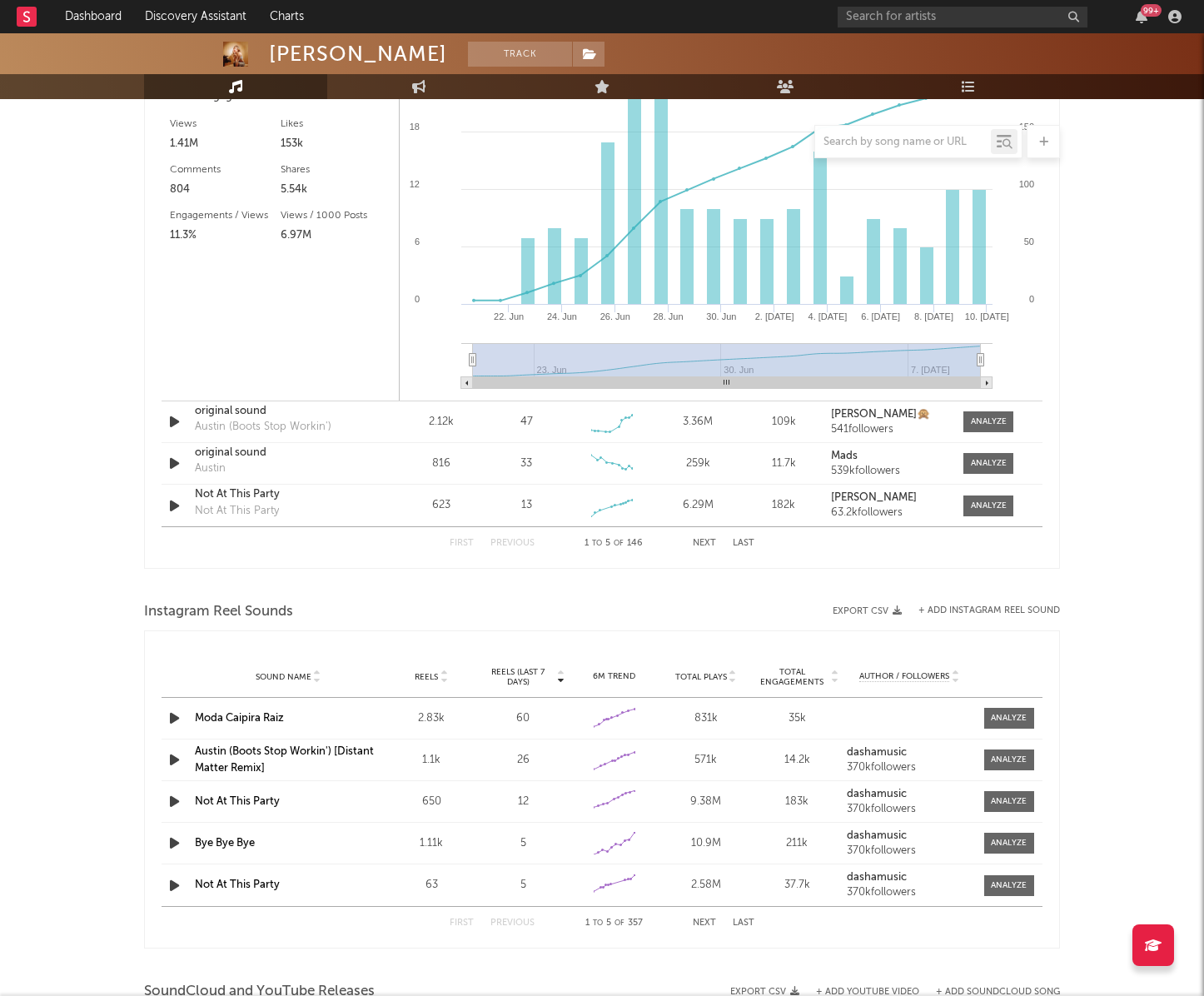 click on "Instagram Reel Sounds" at bounding box center [602, 612] 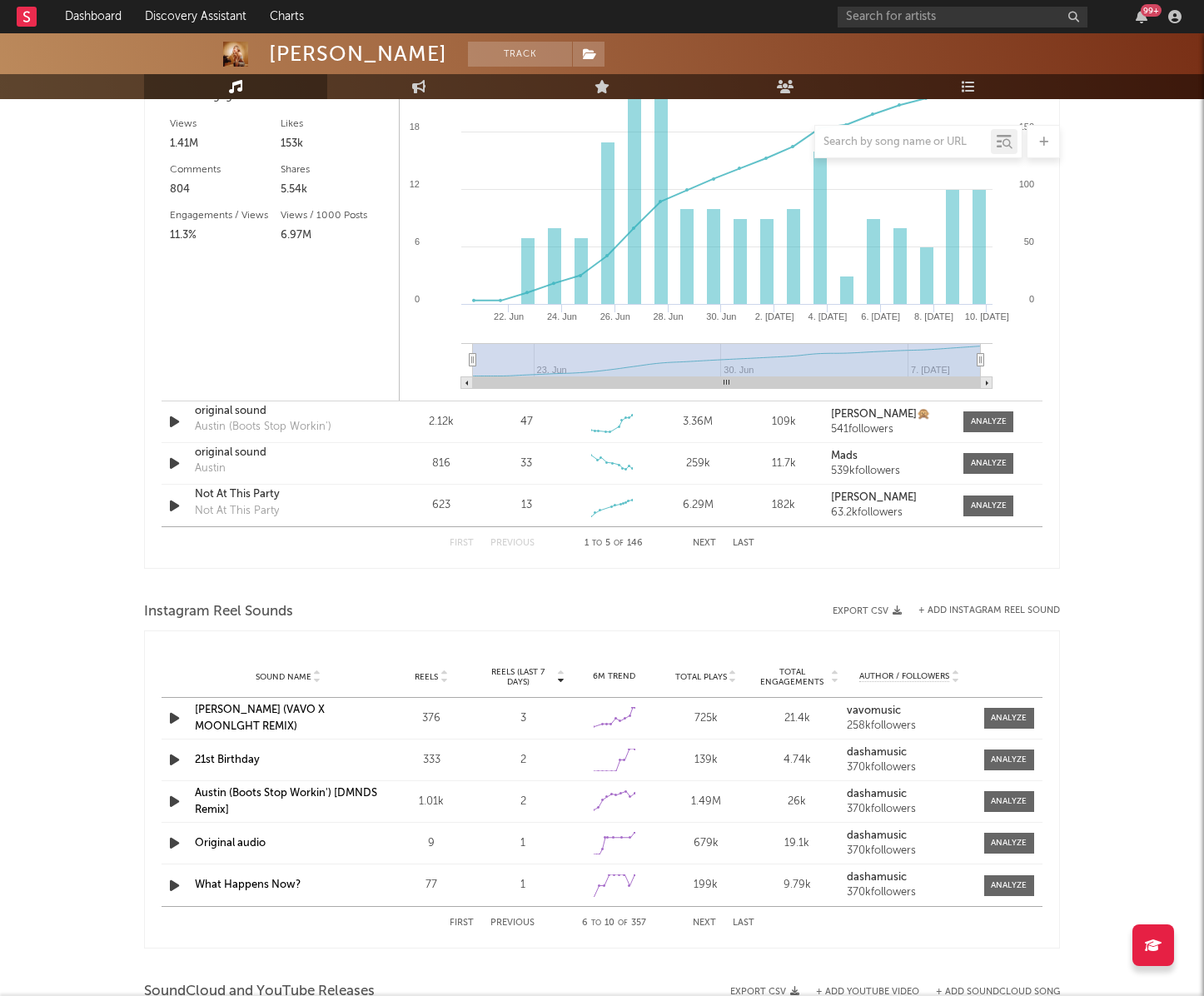 click on "Next" at bounding box center [704, 923] 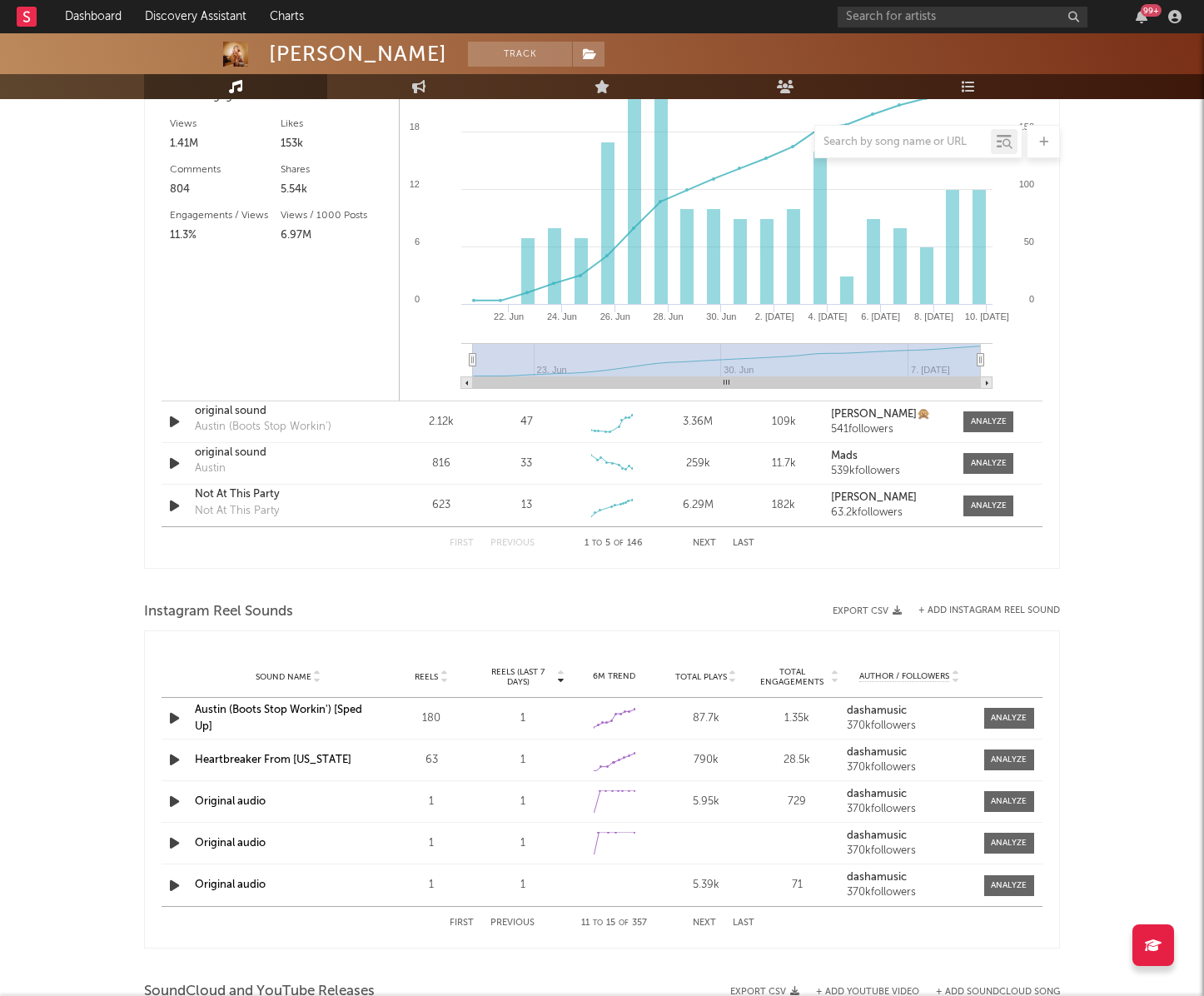click on "Next" at bounding box center (704, 923) 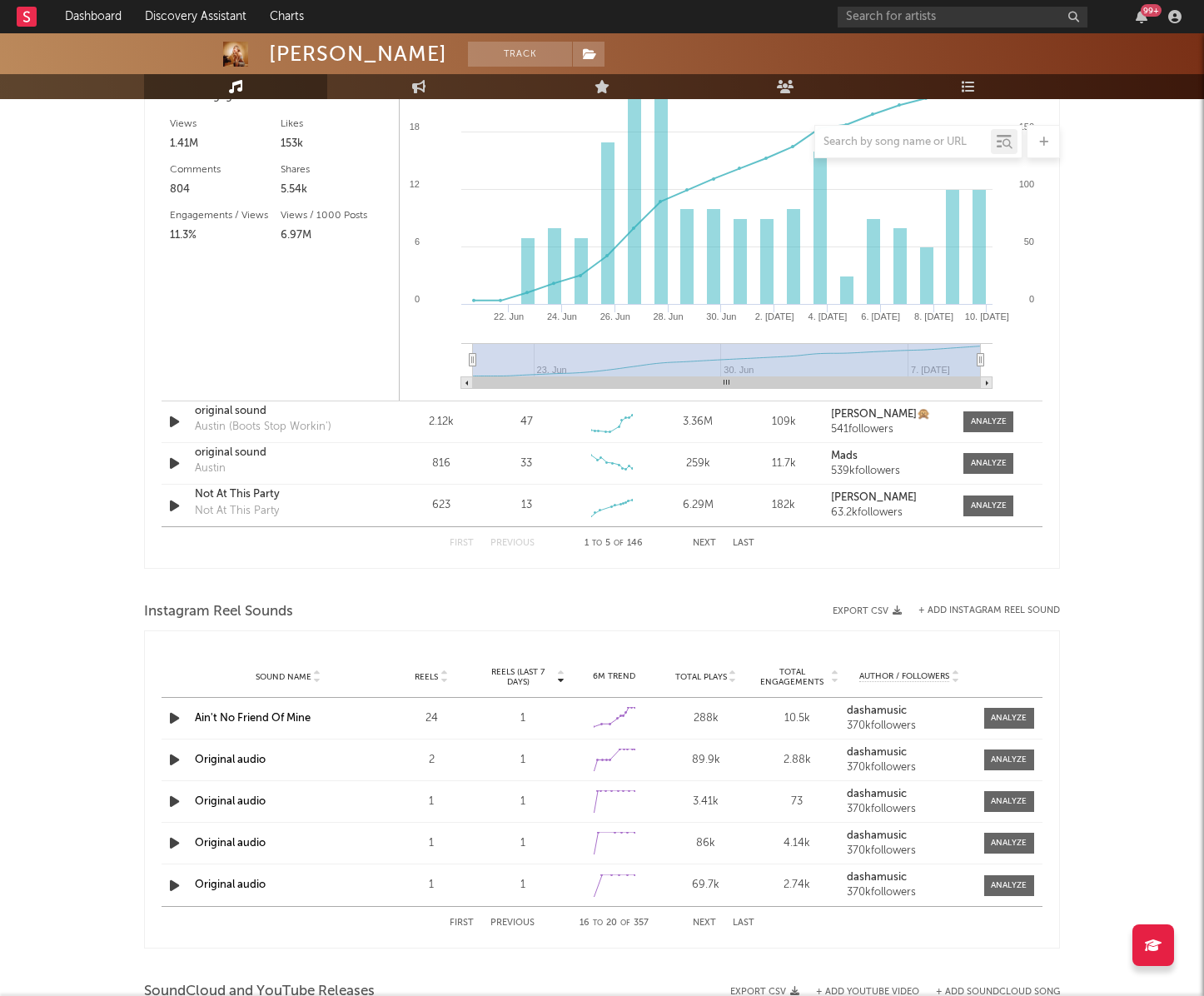 click on "First" at bounding box center (461, 923) 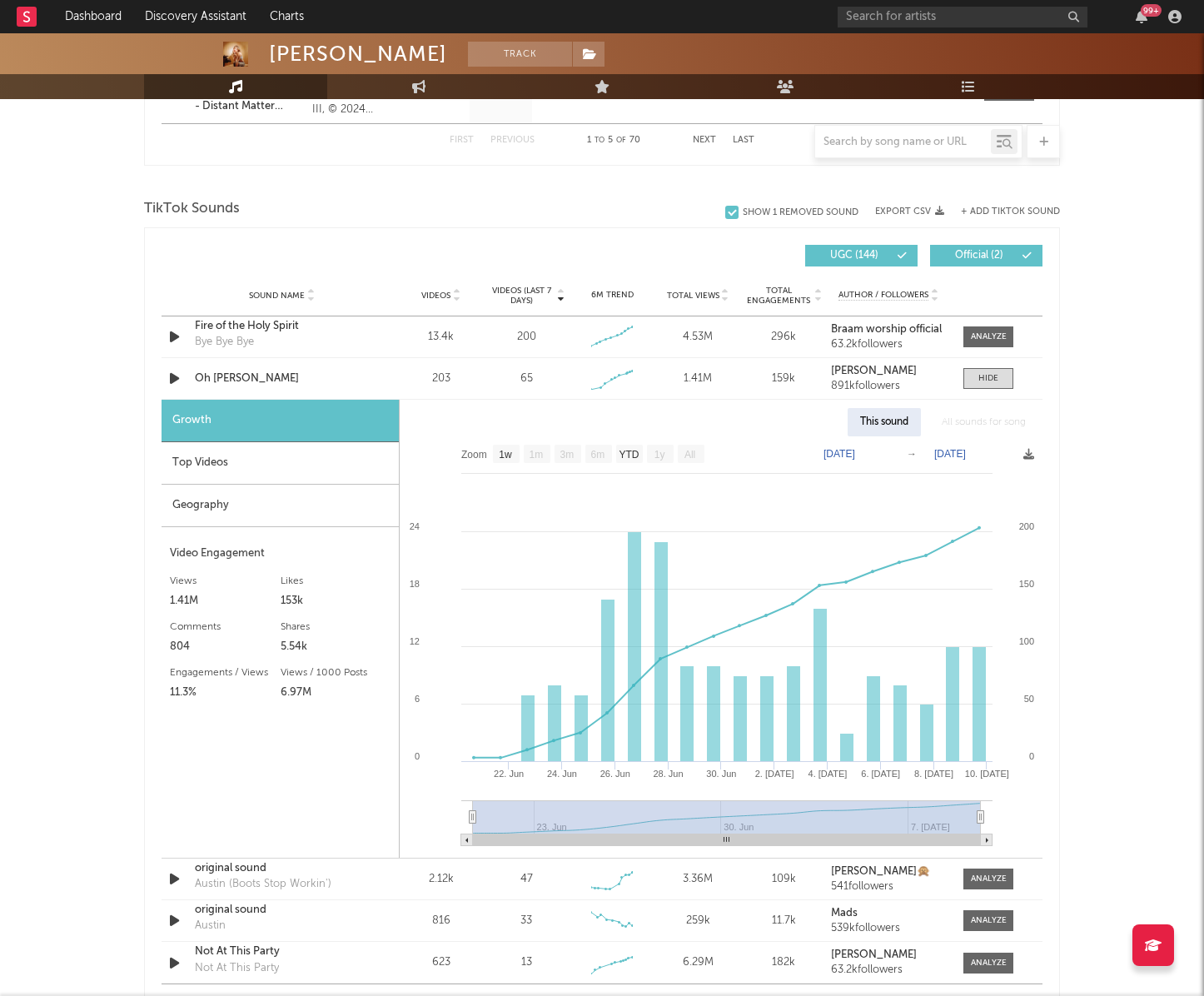 scroll, scrollTop: 999, scrollLeft: 0, axis: vertical 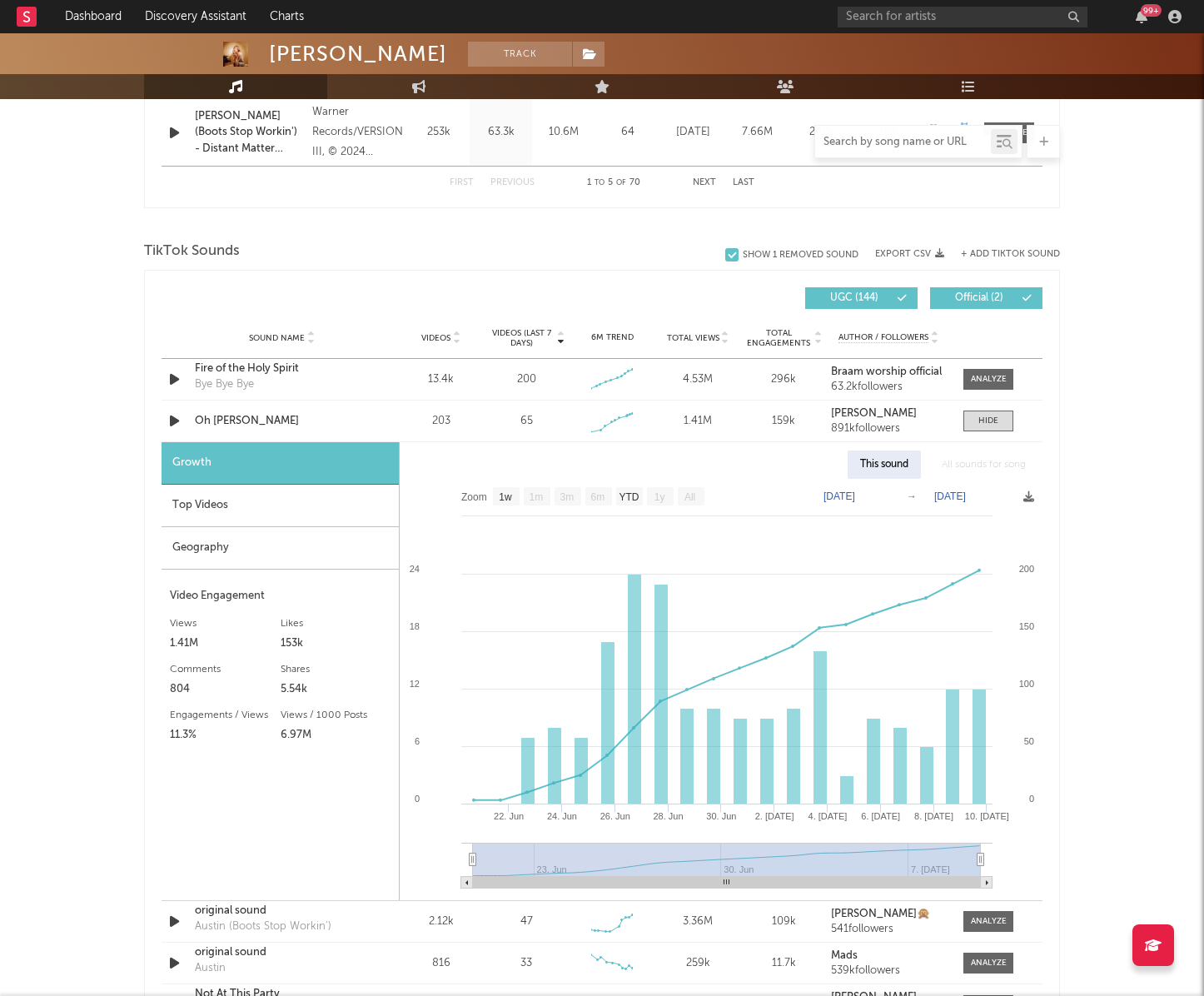 click at bounding box center [903, 142] 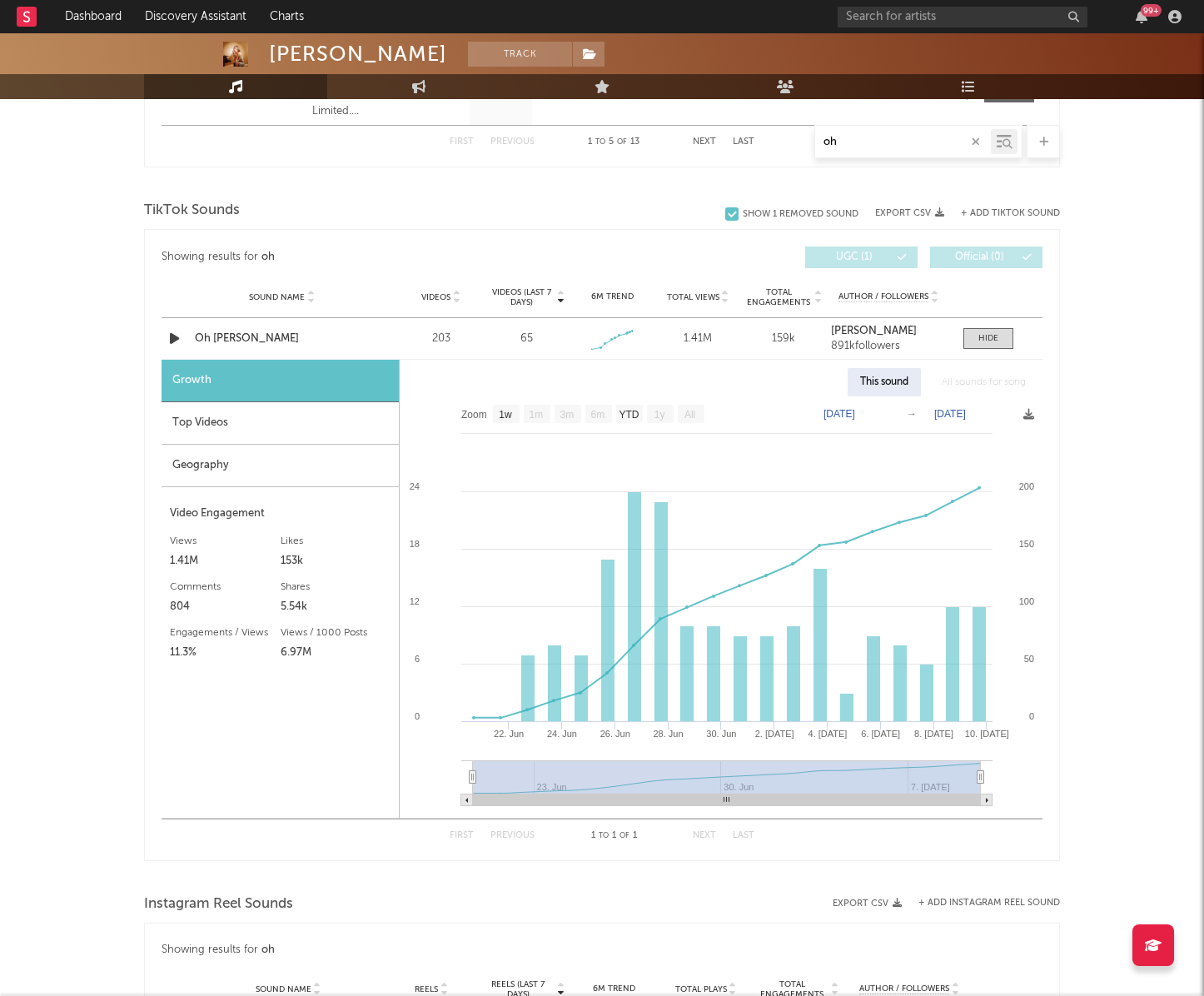 scroll, scrollTop: 1016, scrollLeft: 0, axis: vertical 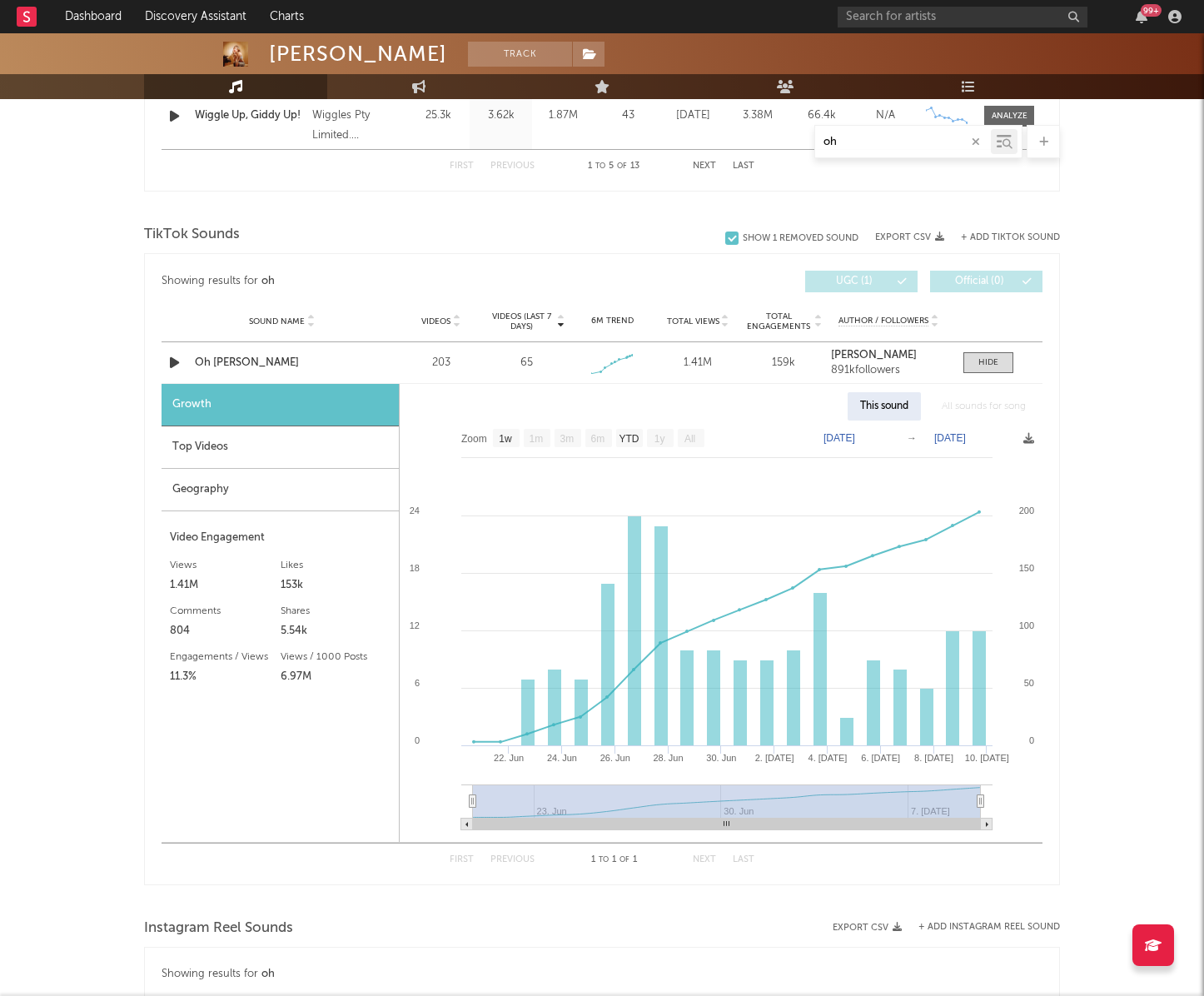 type on "oh" 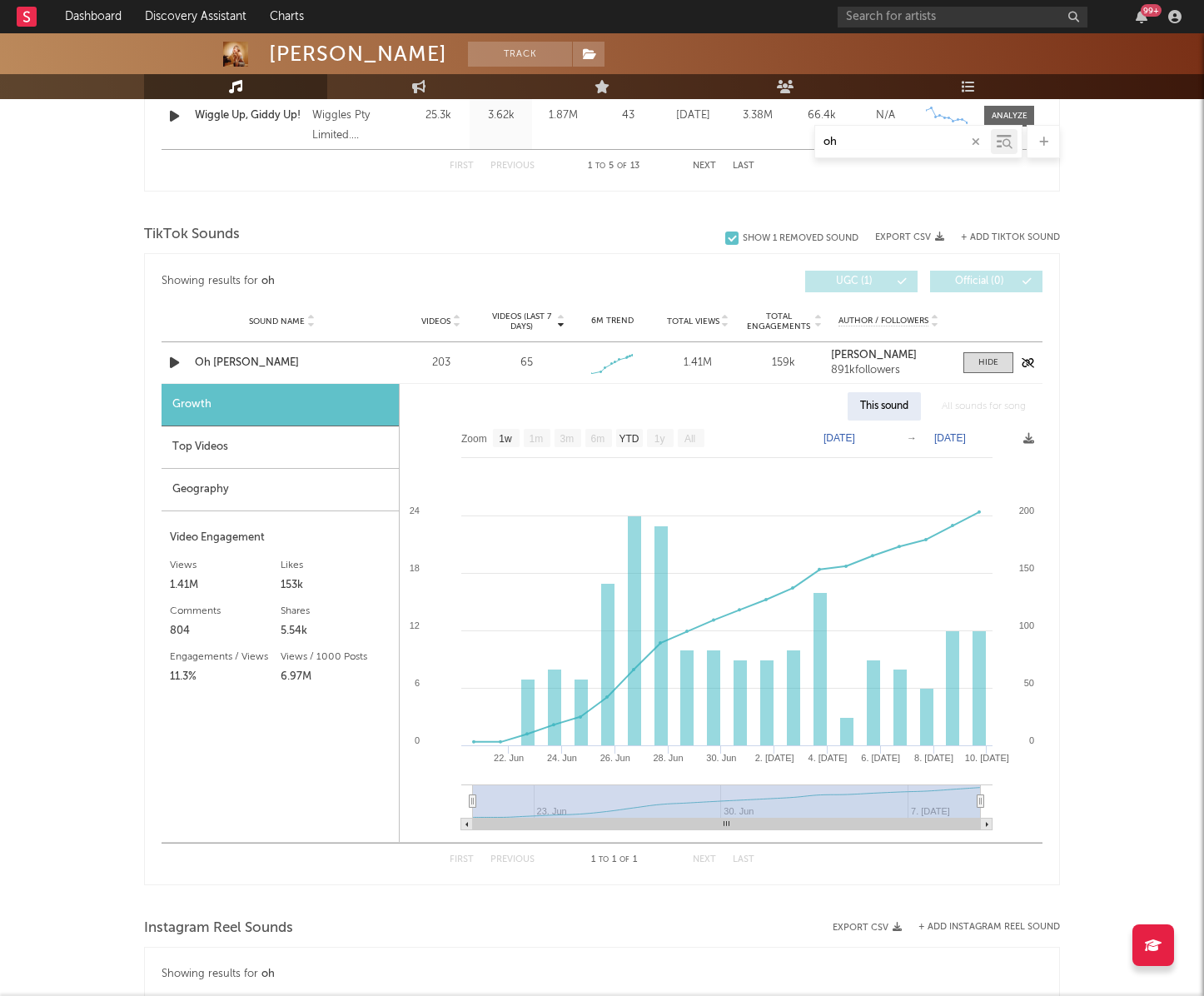 click at bounding box center [174, 362] 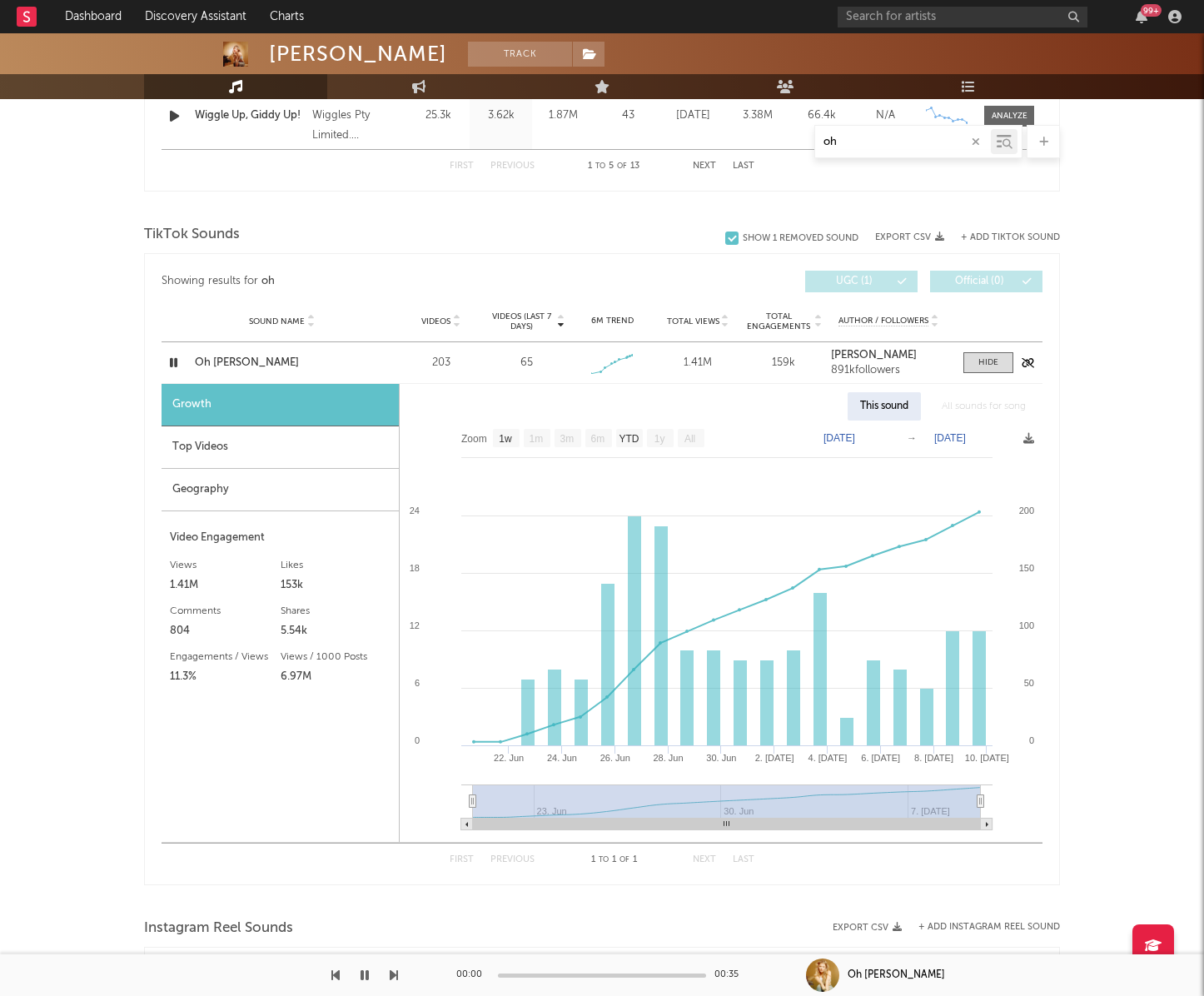 click at bounding box center [173, 362] 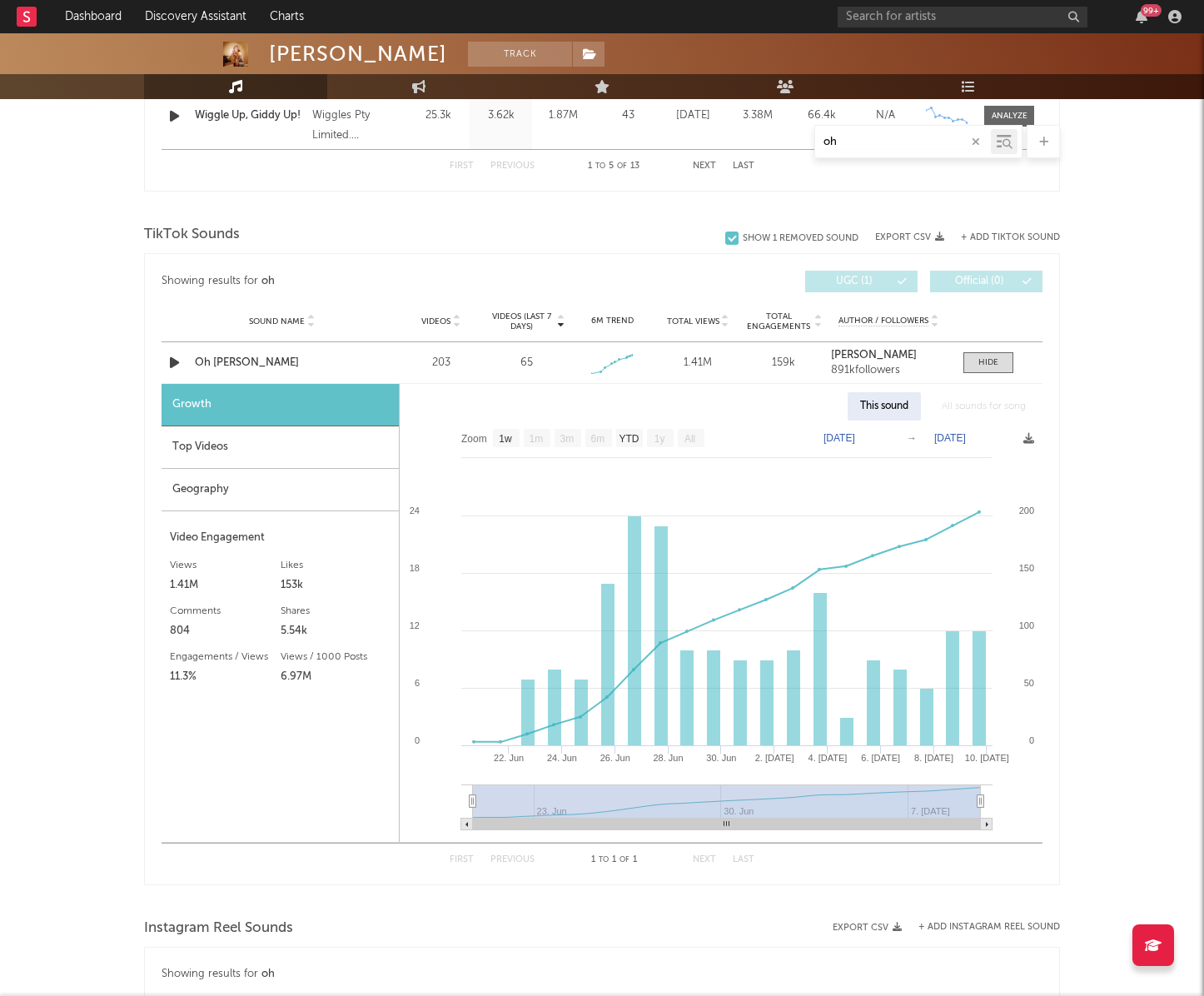 drag, startPoint x: 175, startPoint y: 360, endPoint x: 1096, endPoint y: 245, distance: 928.1519 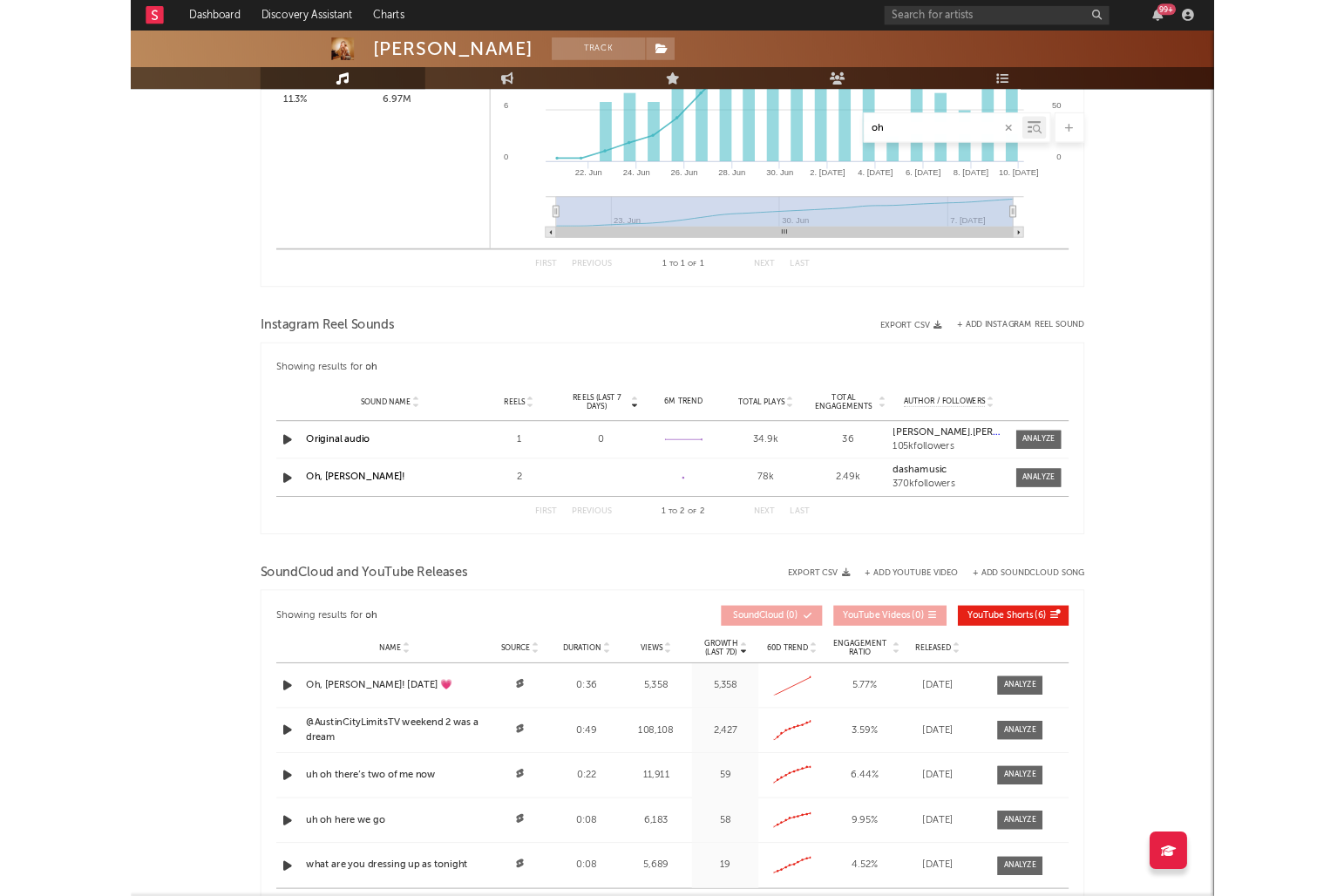 scroll, scrollTop: 1673, scrollLeft: 0, axis: vertical 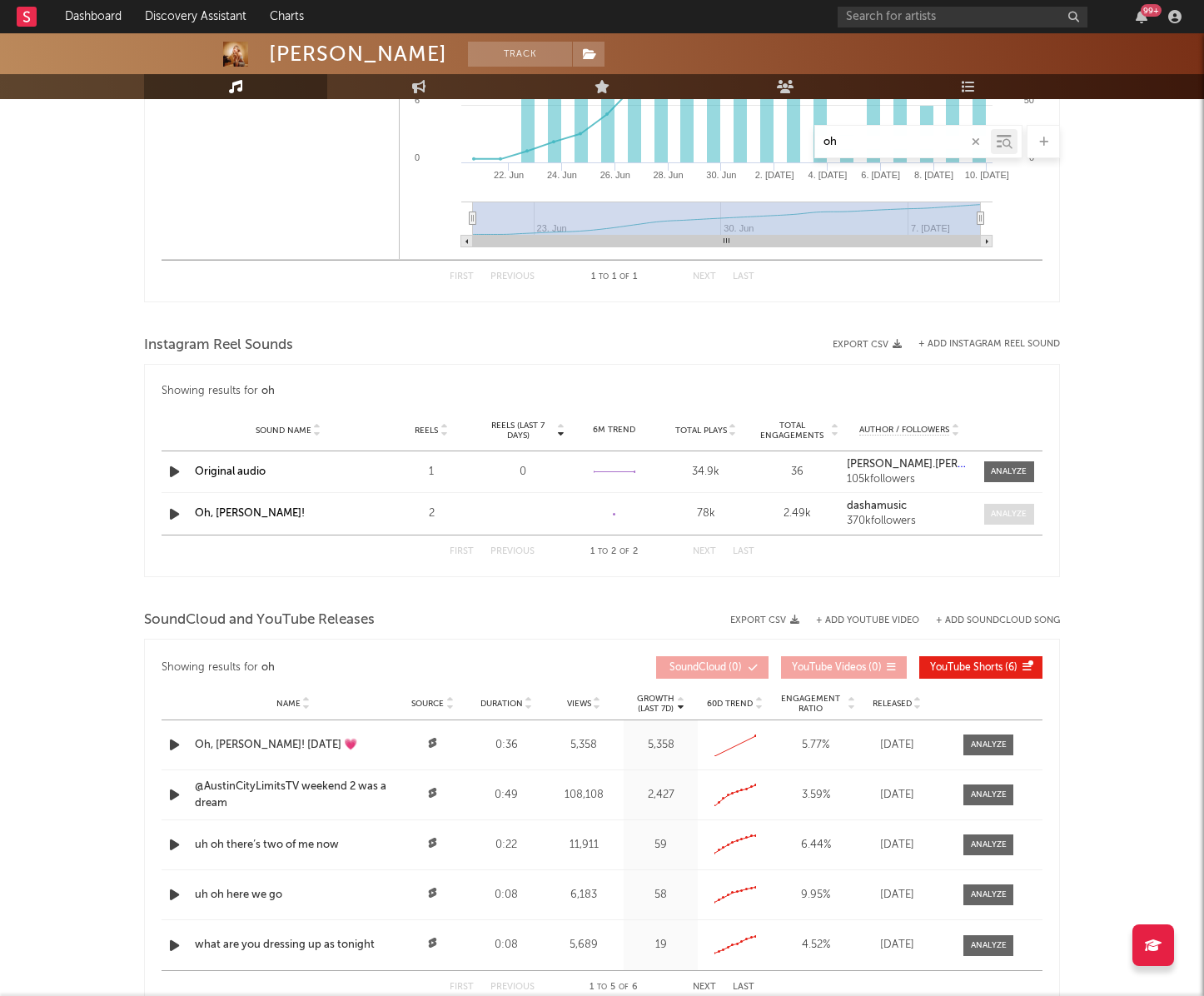 click at bounding box center (1008, 514) 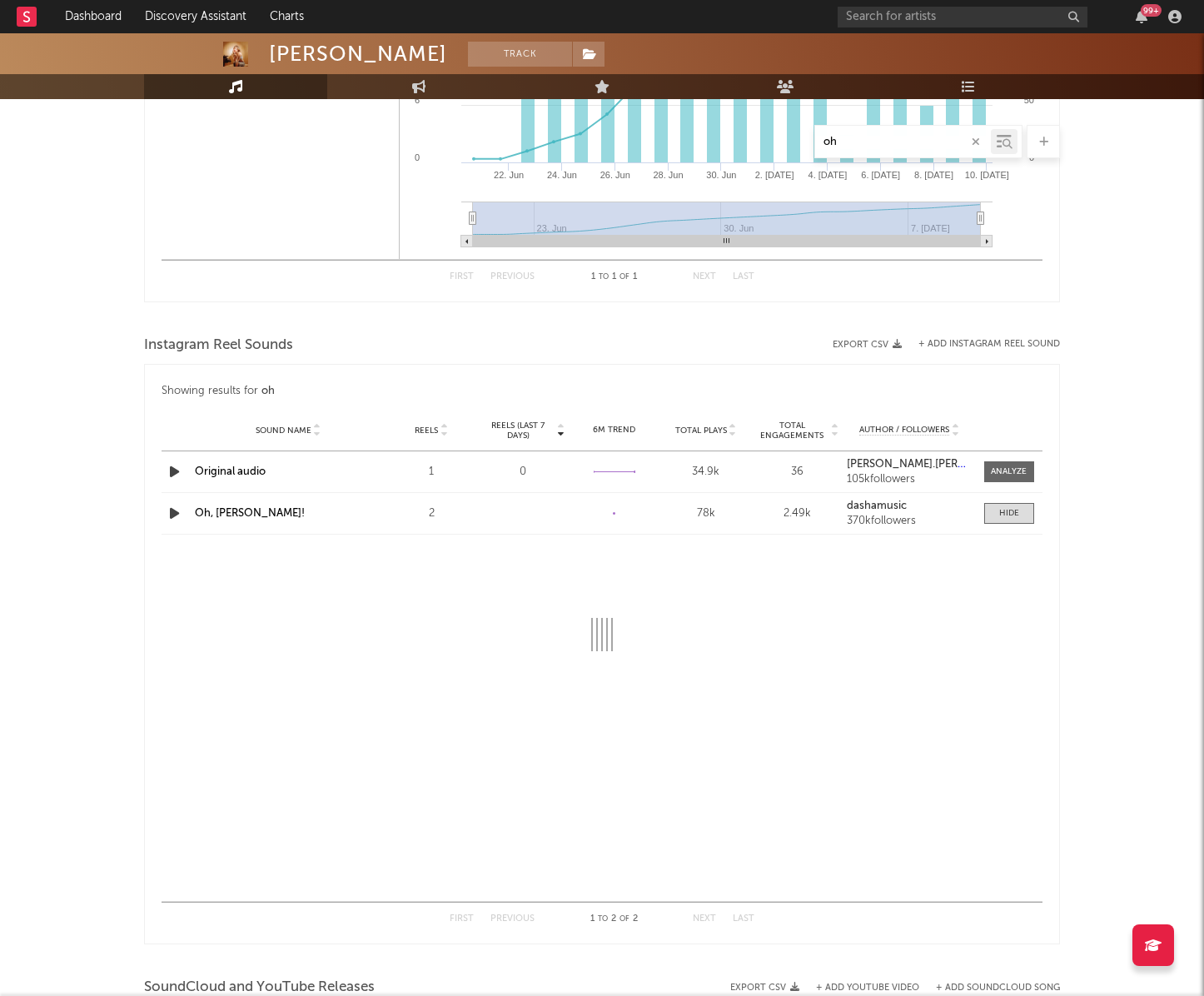 select on "1w" 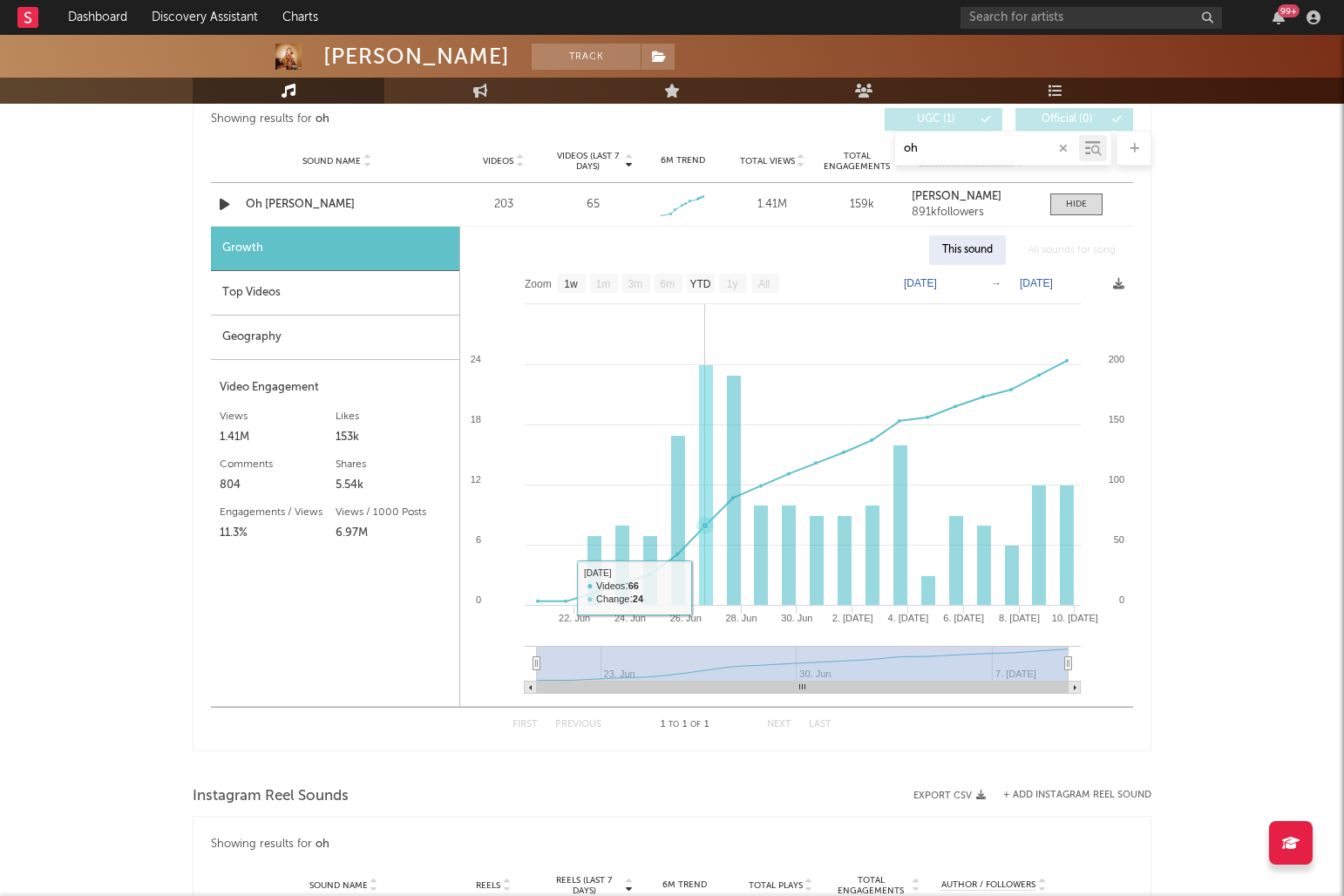 scroll, scrollTop: 1238, scrollLeft: 0, axis: vertical 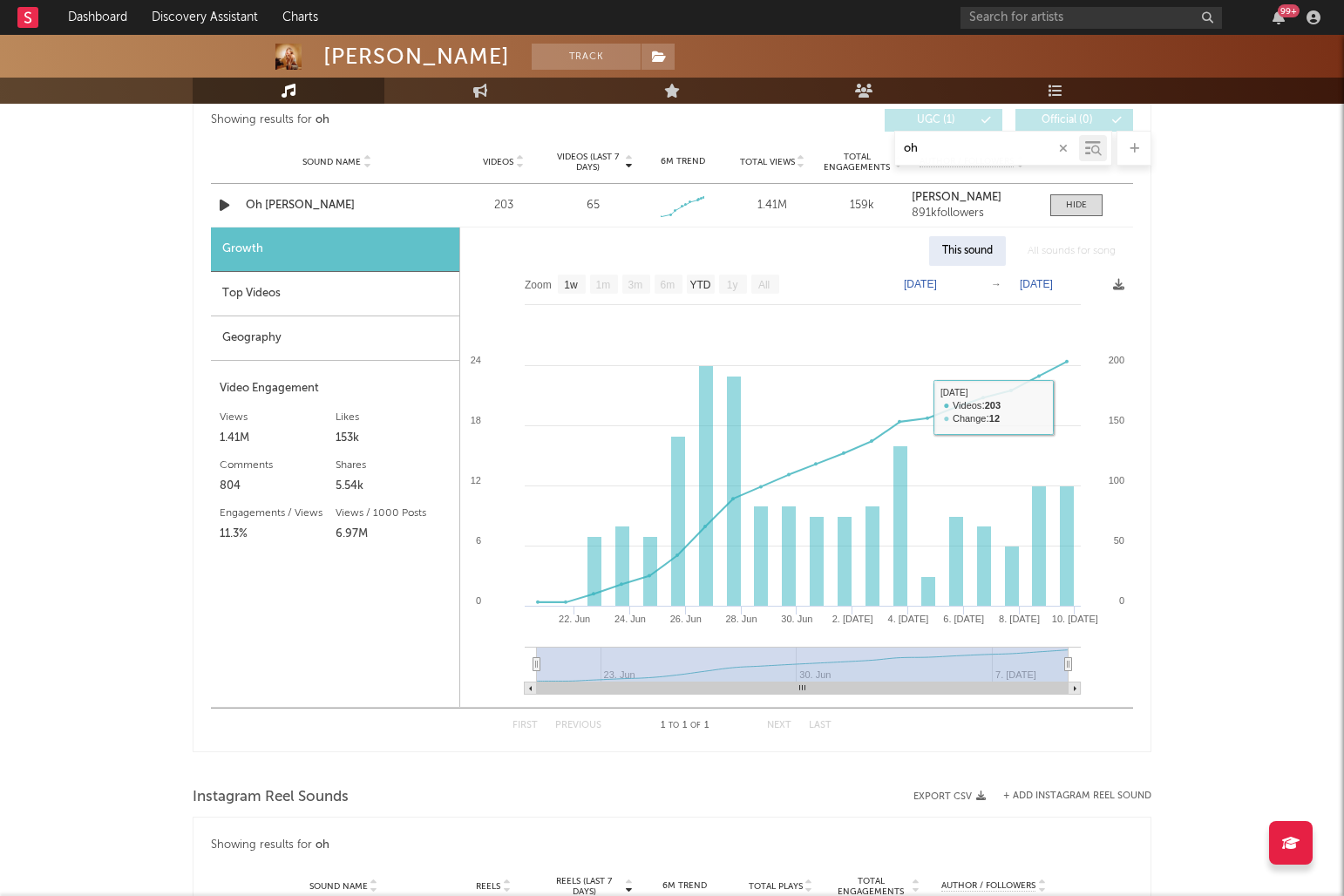 click on "All sounds for song" at bounding box center [1071, 251] 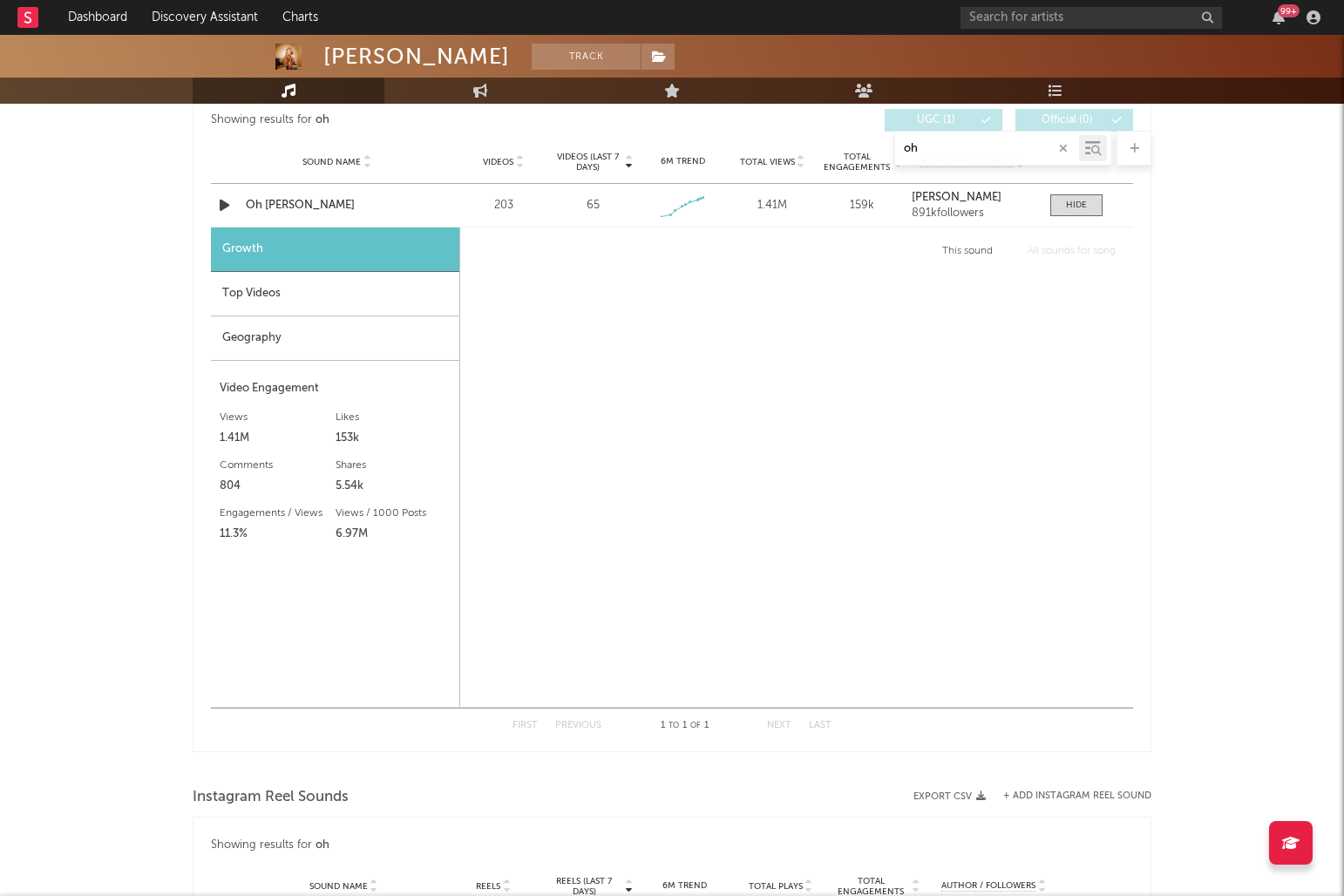 click on "All sounds for song" at bounding box center [1071, 251] 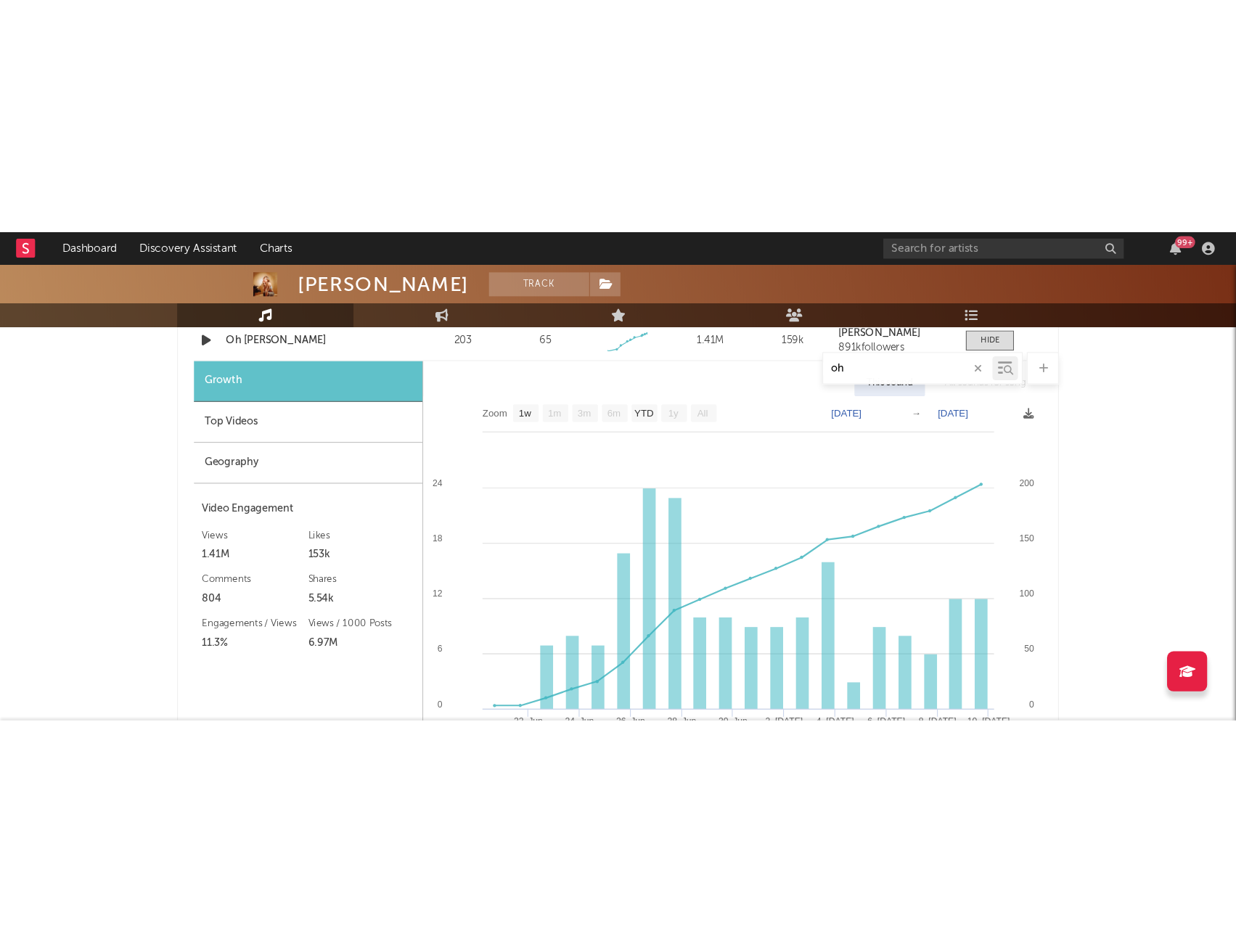 scroll, scrollTop: 1030, scrollLeft: 0, axis: vertical 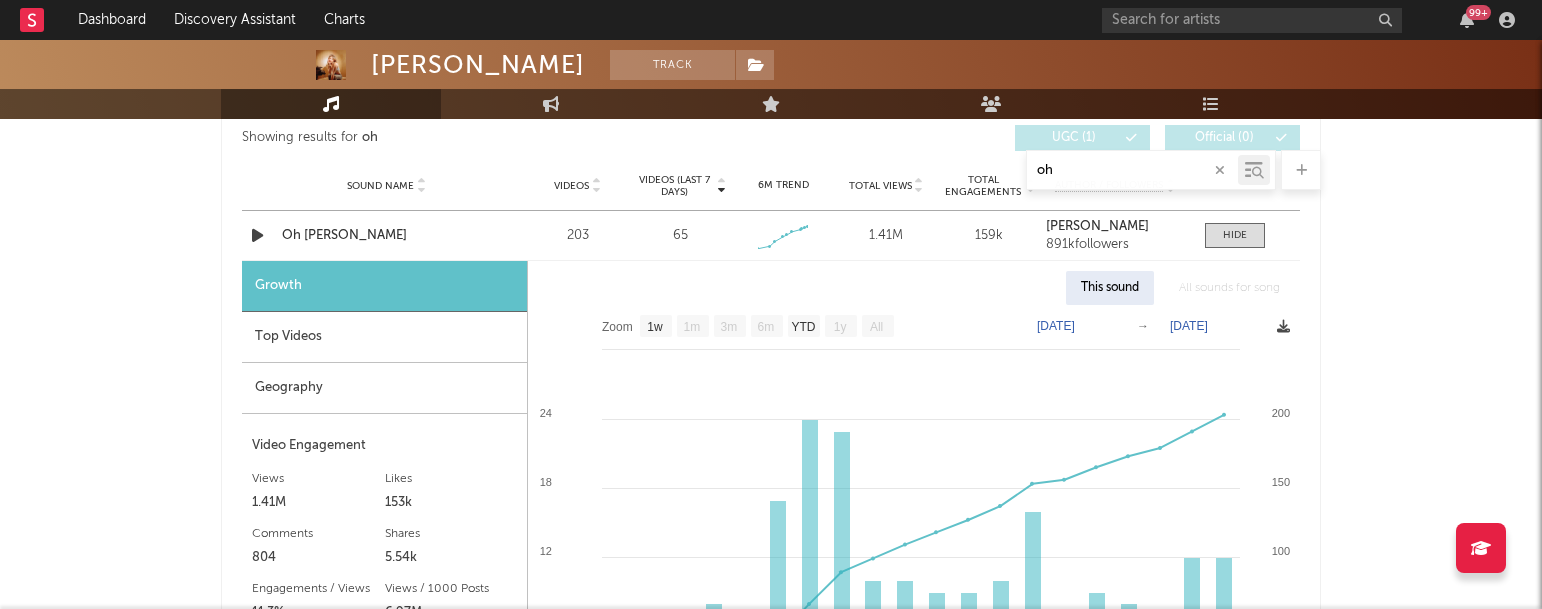 click at bounding box center [1283, 326] 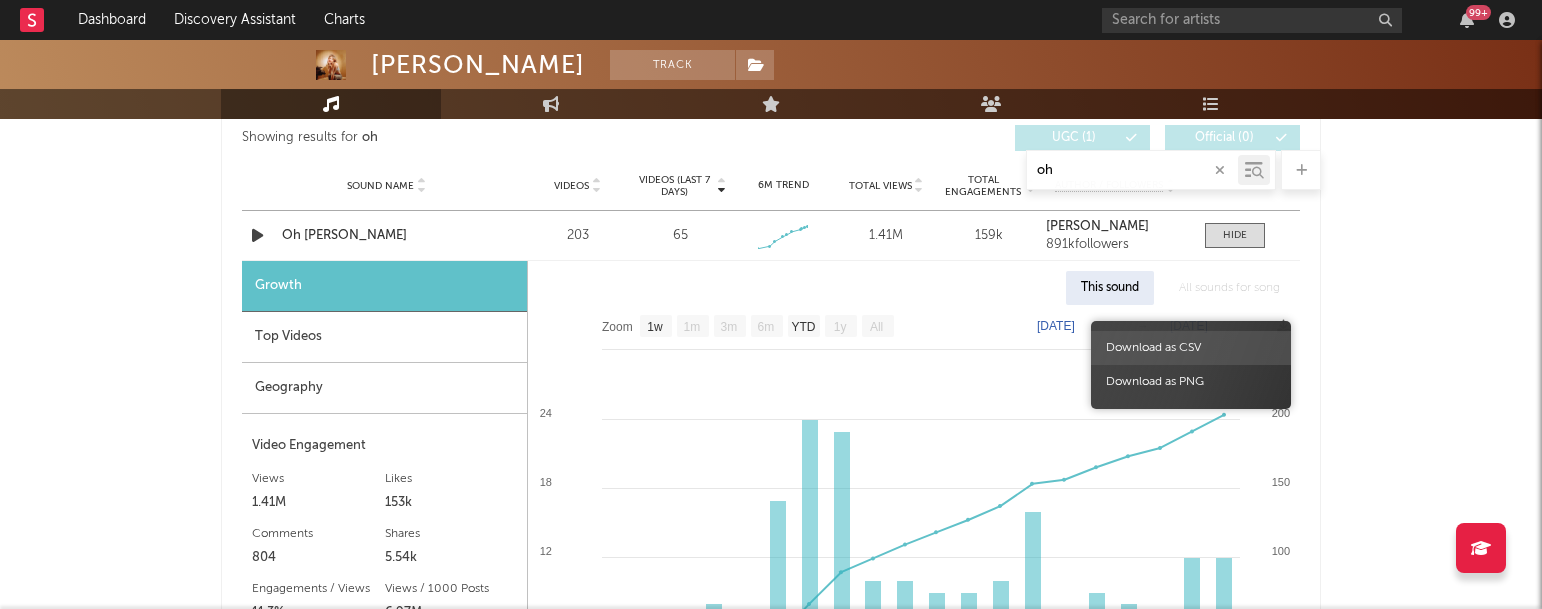 click on "Download as CSV" at bounding box center [1191, 348] 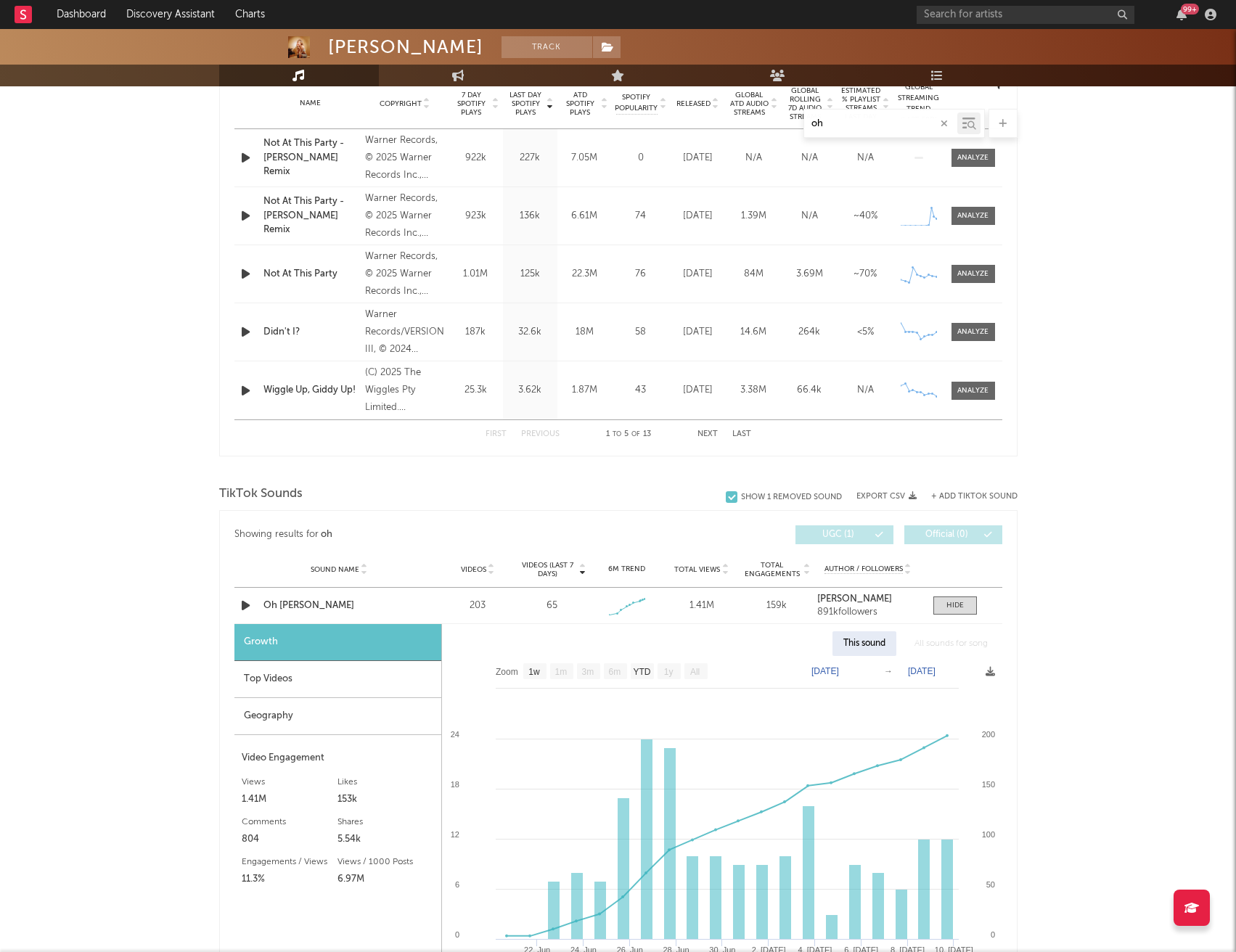 scroll, scrollTop: 595, scrollLeft: 0, axis: vertical 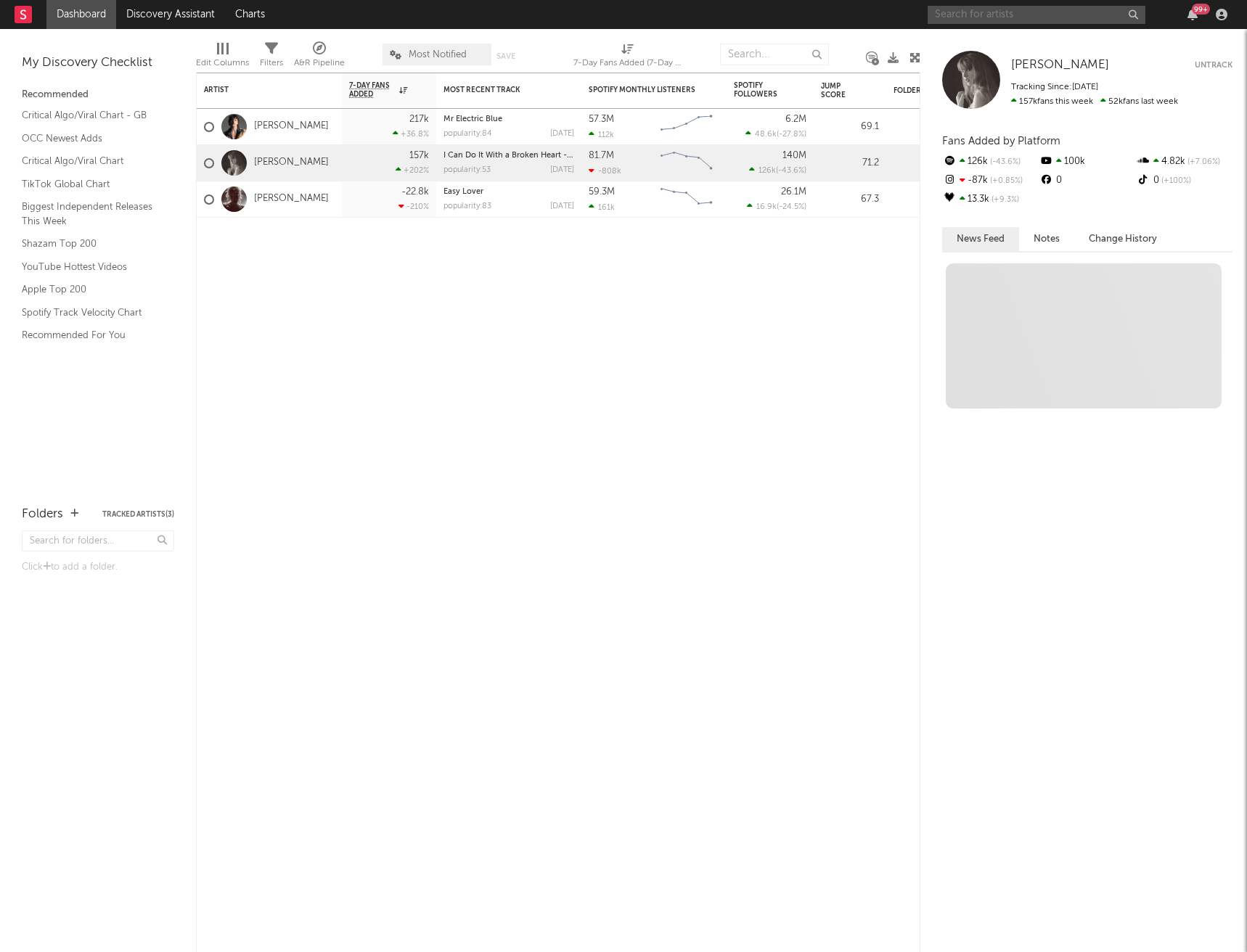 click at bounding box center (1037, 15) 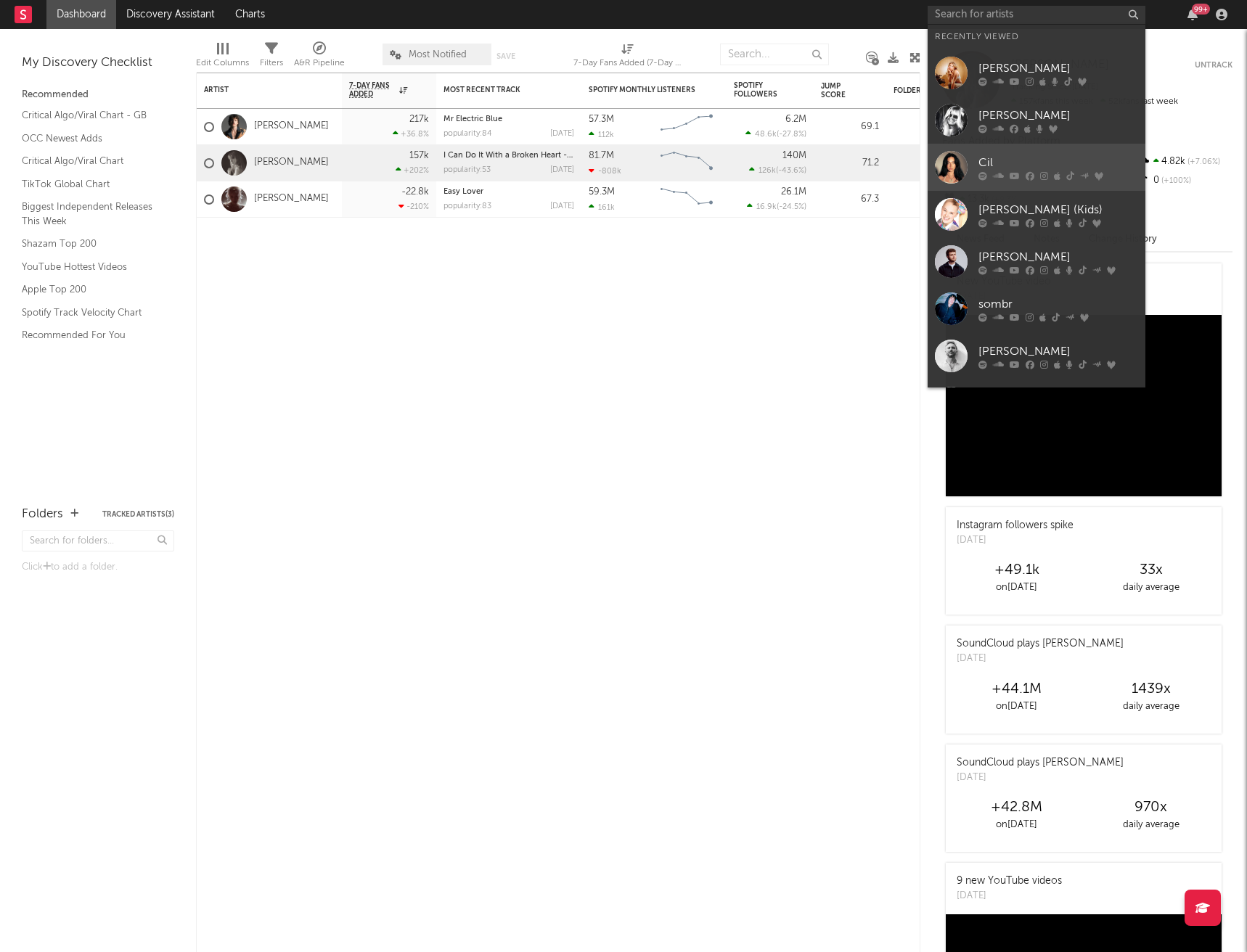 click on "Cil" at bounding box center (1037, 167) 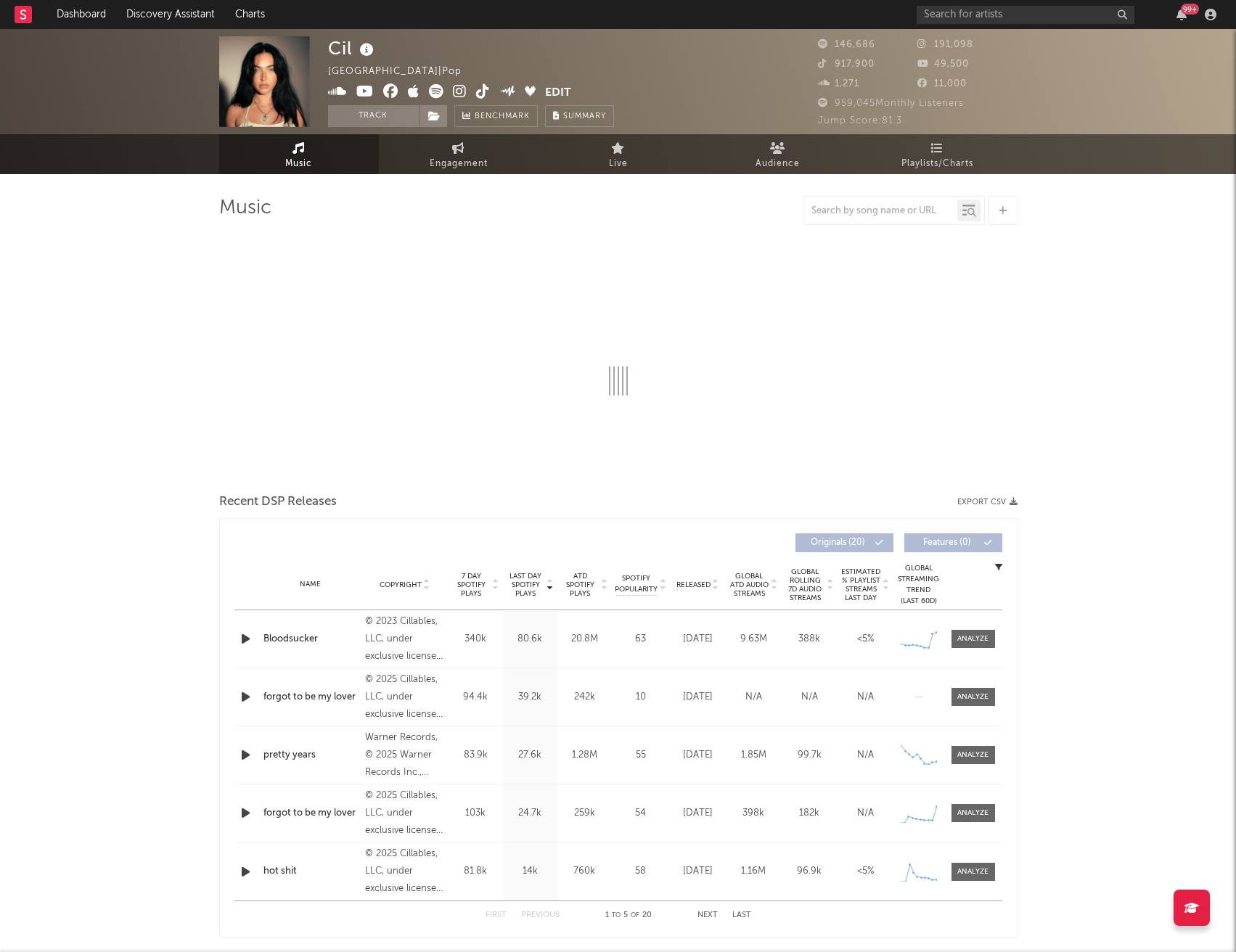 select on "6m" 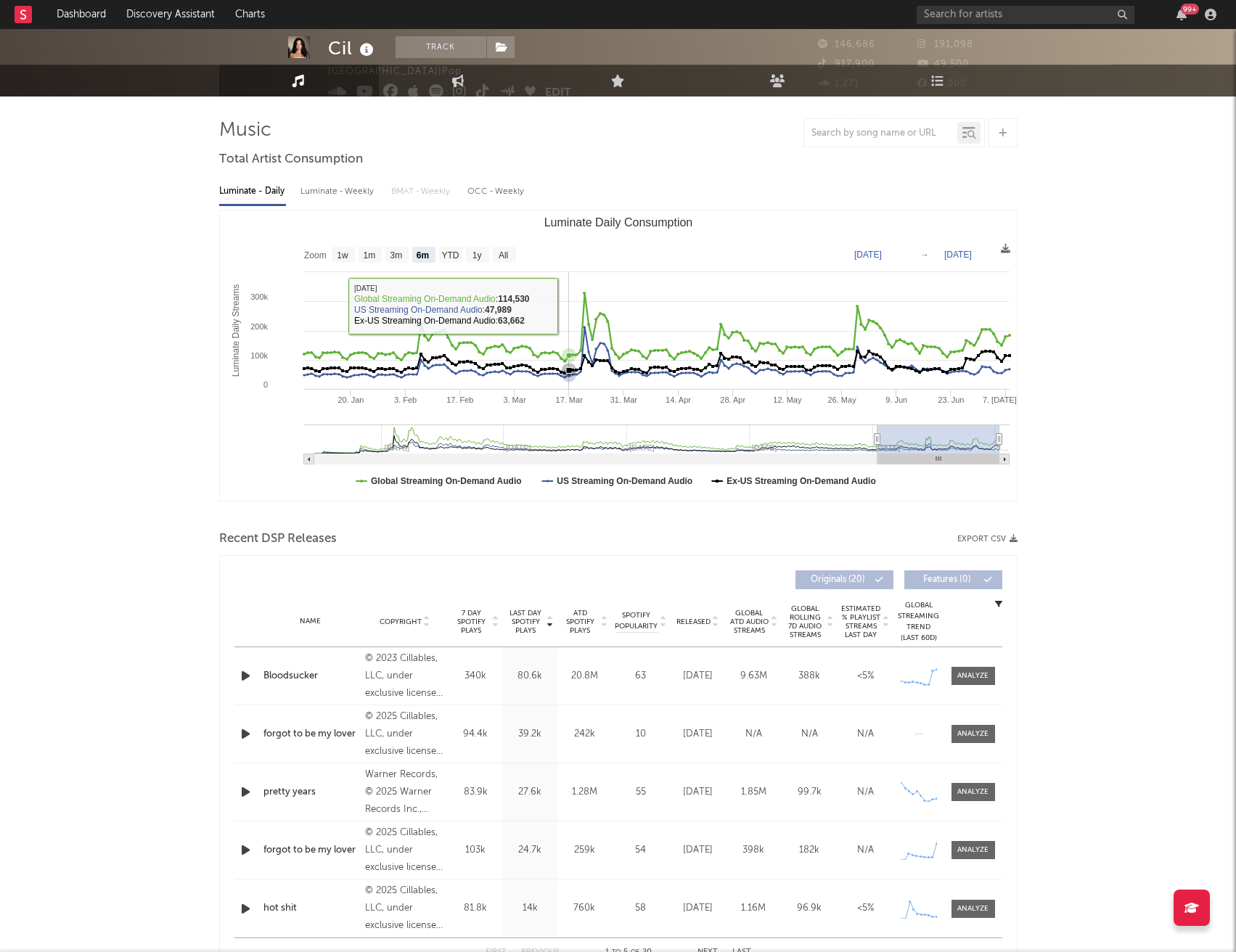 scroll, scrollTop: 0, scrollLeft: 0, axis: both 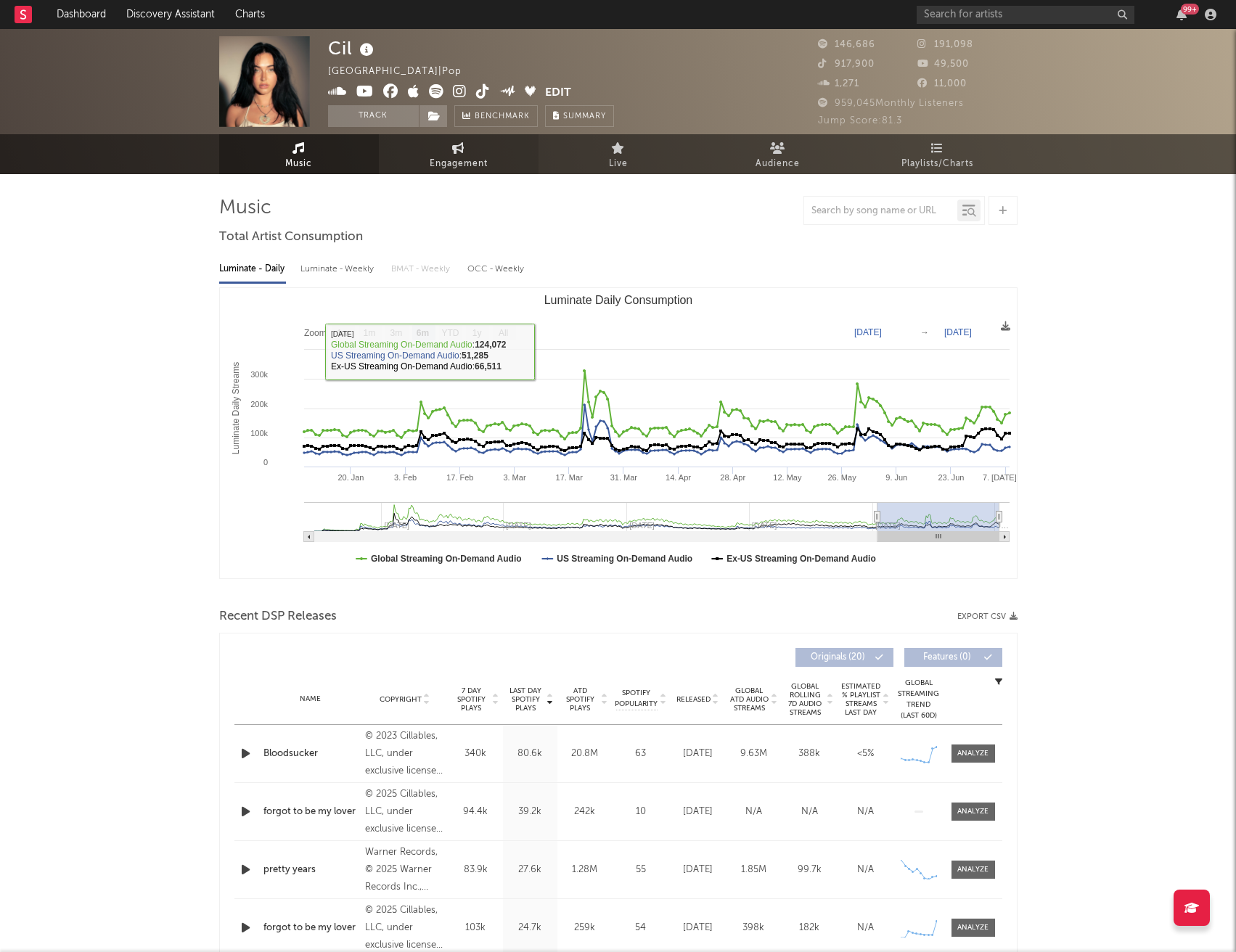 click on "Engagement" at bounding box center (459, 154) 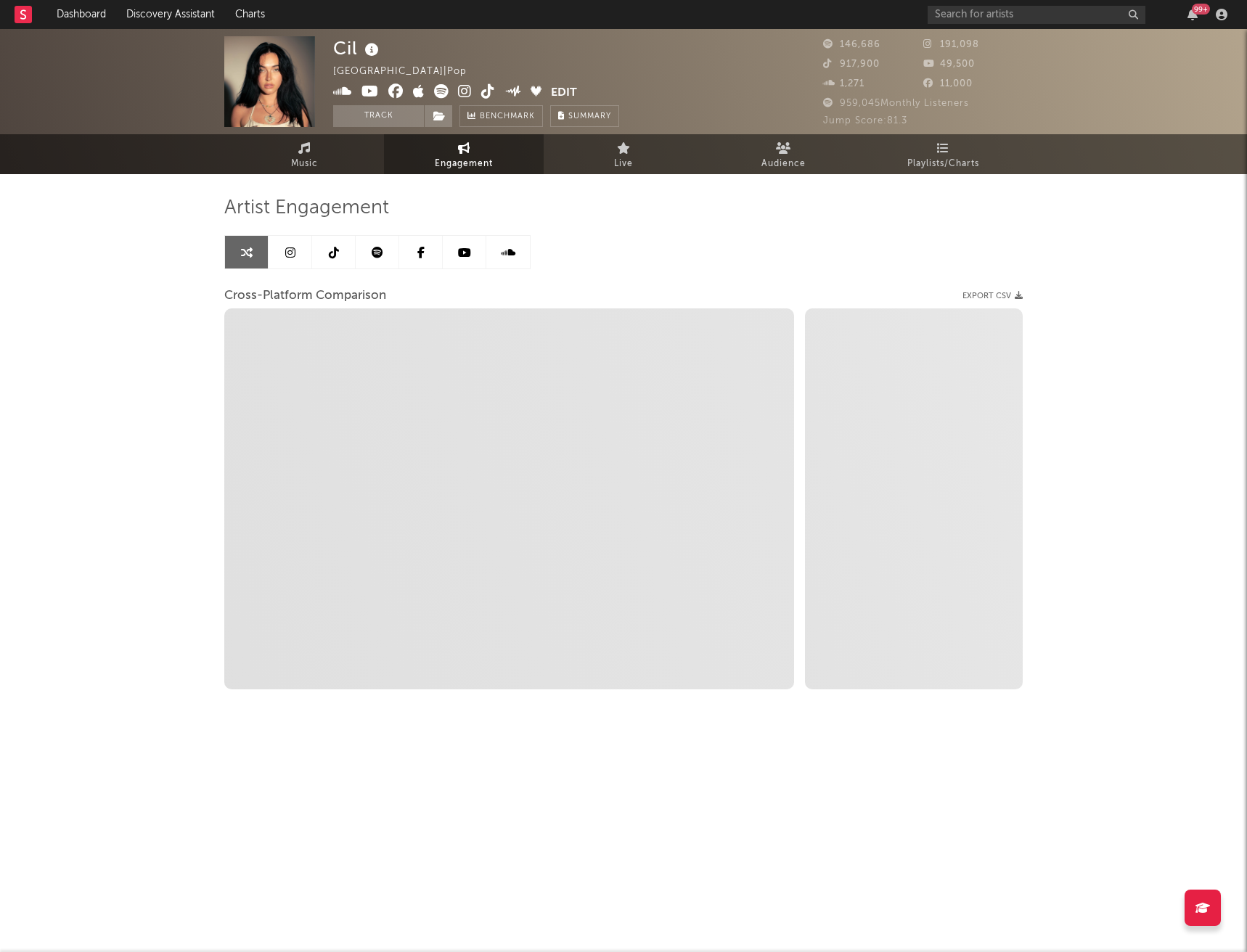 click at bounding box center [290, 252] 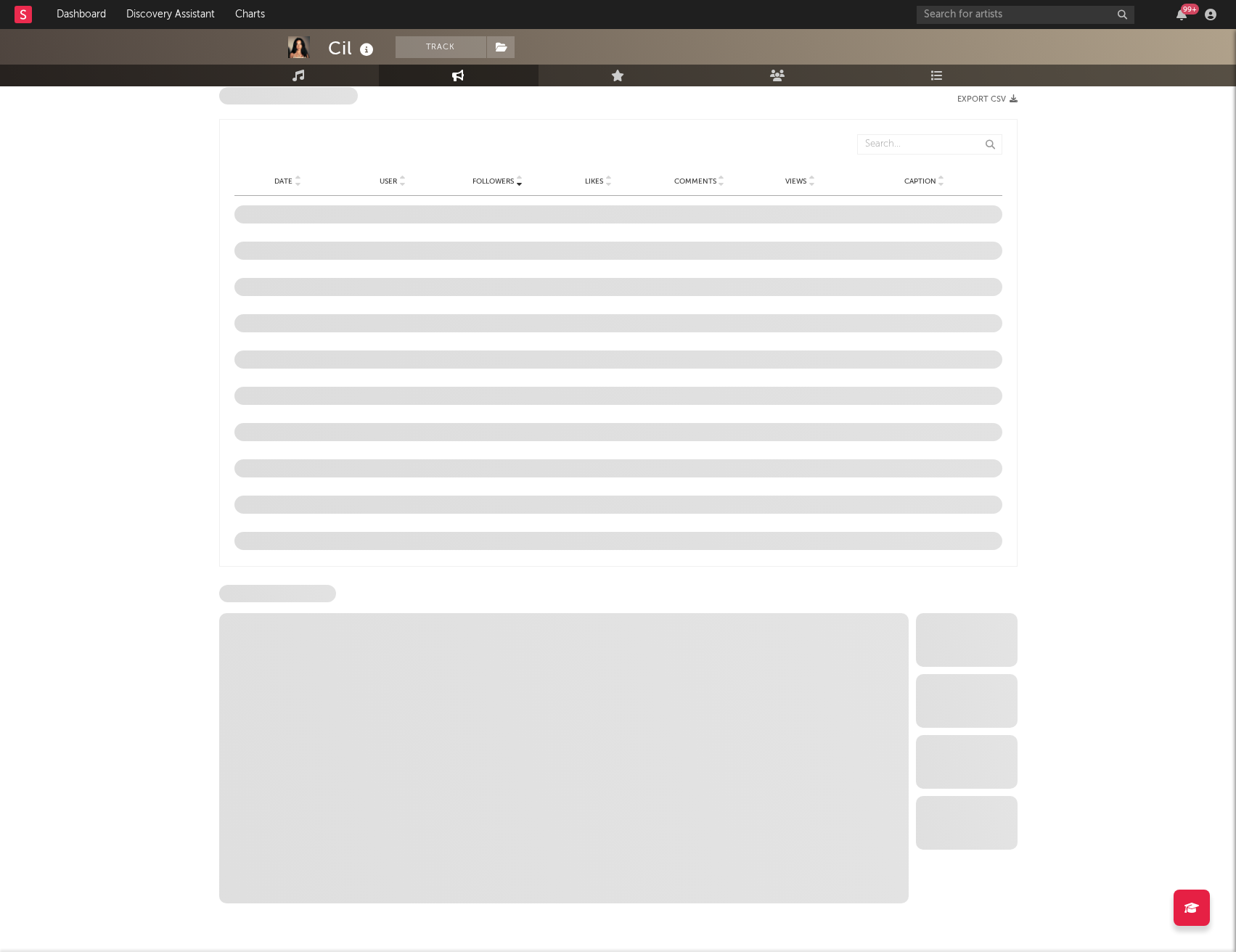 select on "6m" 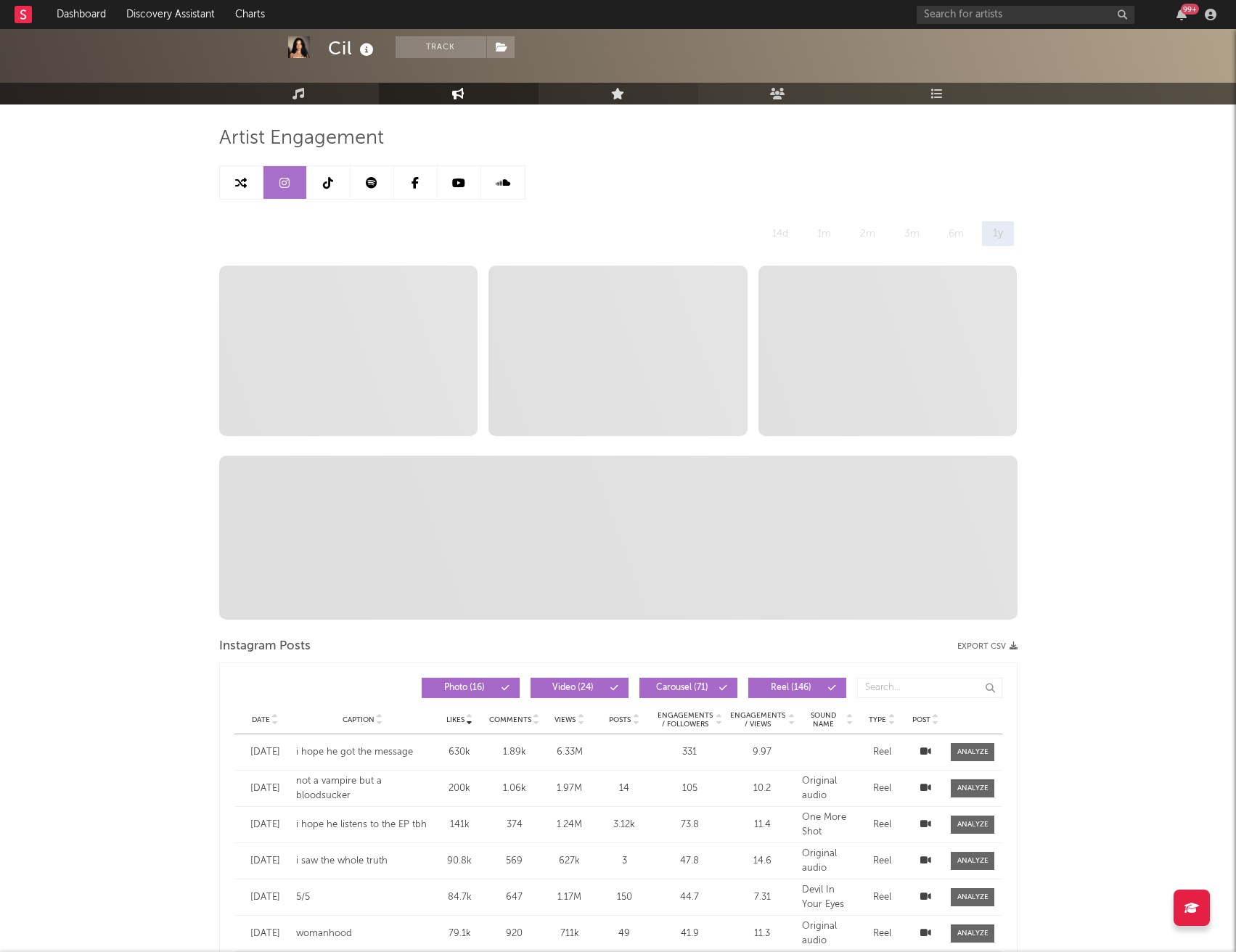 scroll, scrollTop: 0, scrollLeft: 0, axis: both 